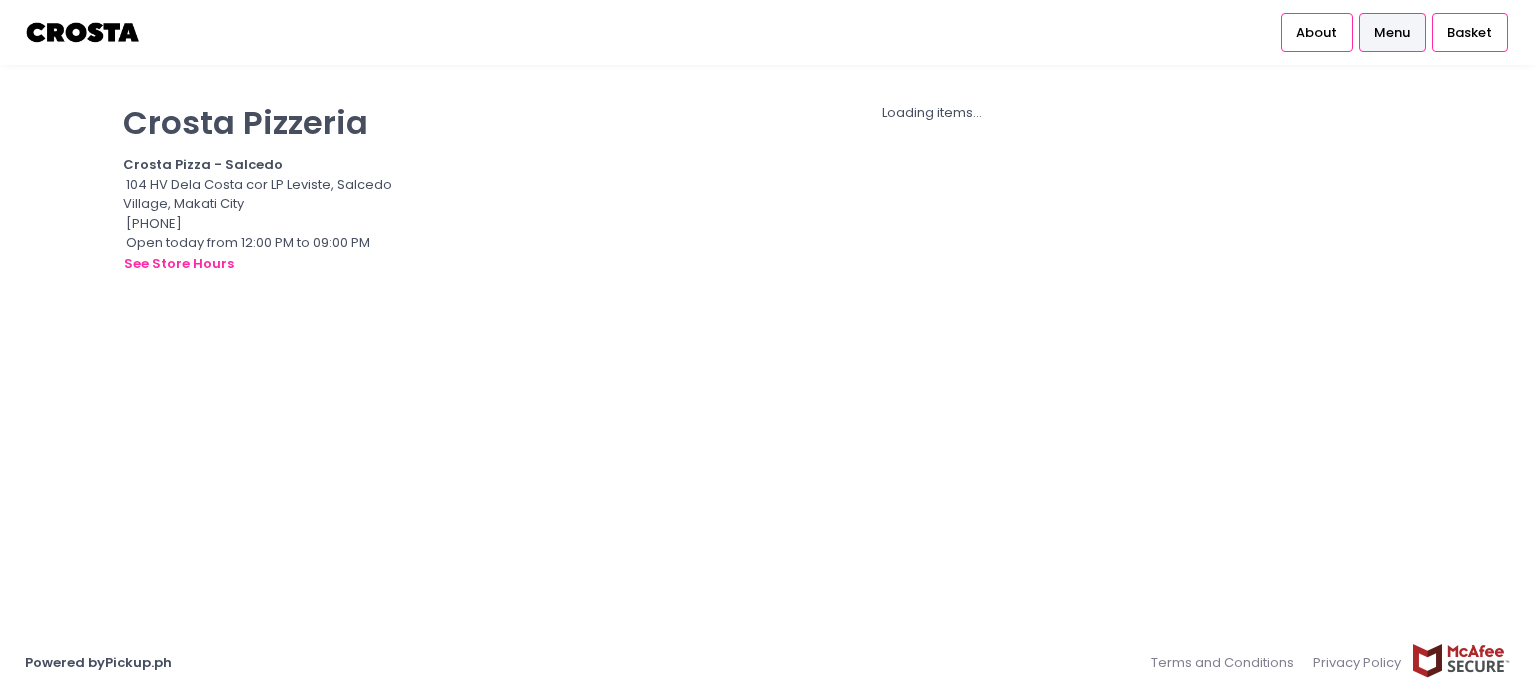 scroll, scrollTop: 0, scrollLeft: 0, axis: both 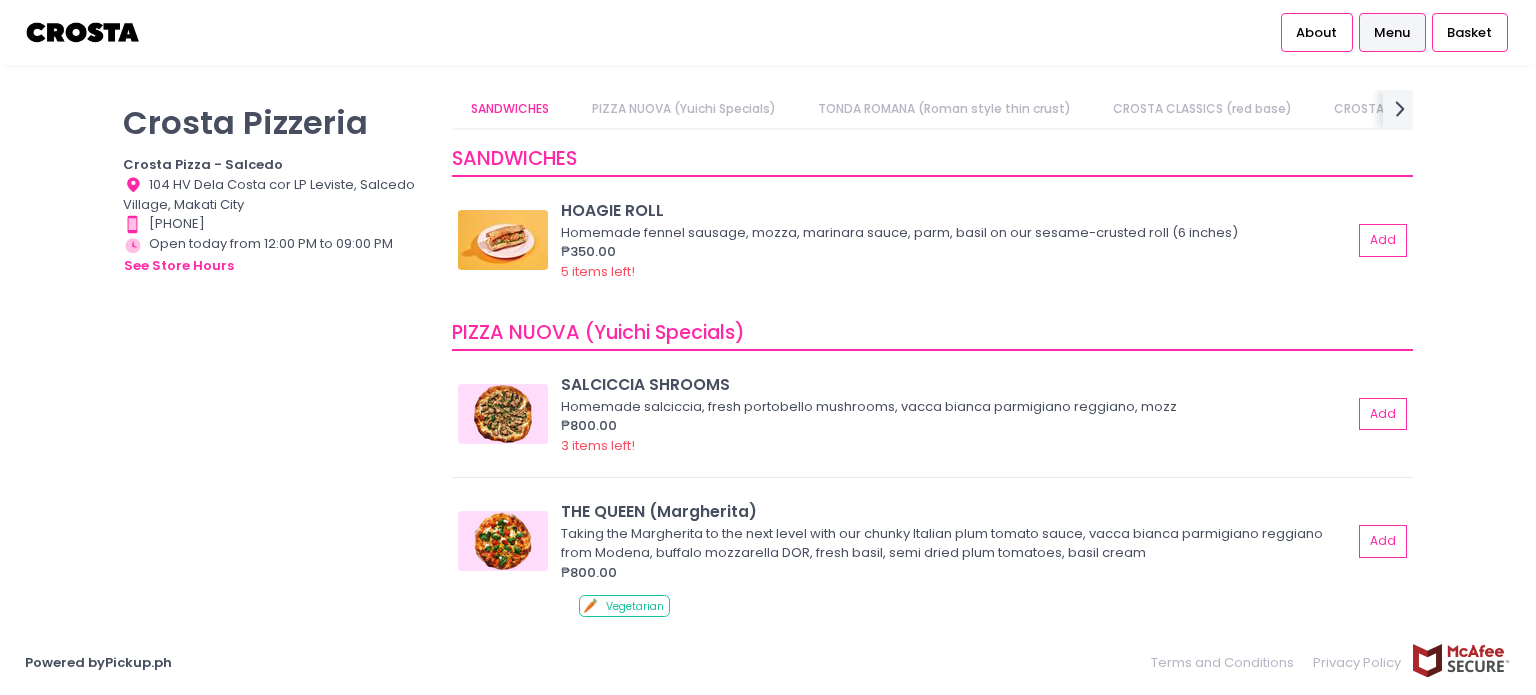 click on "PIZZA NUOVA (Yuichi Specials)" at bounding box center (683, 109) 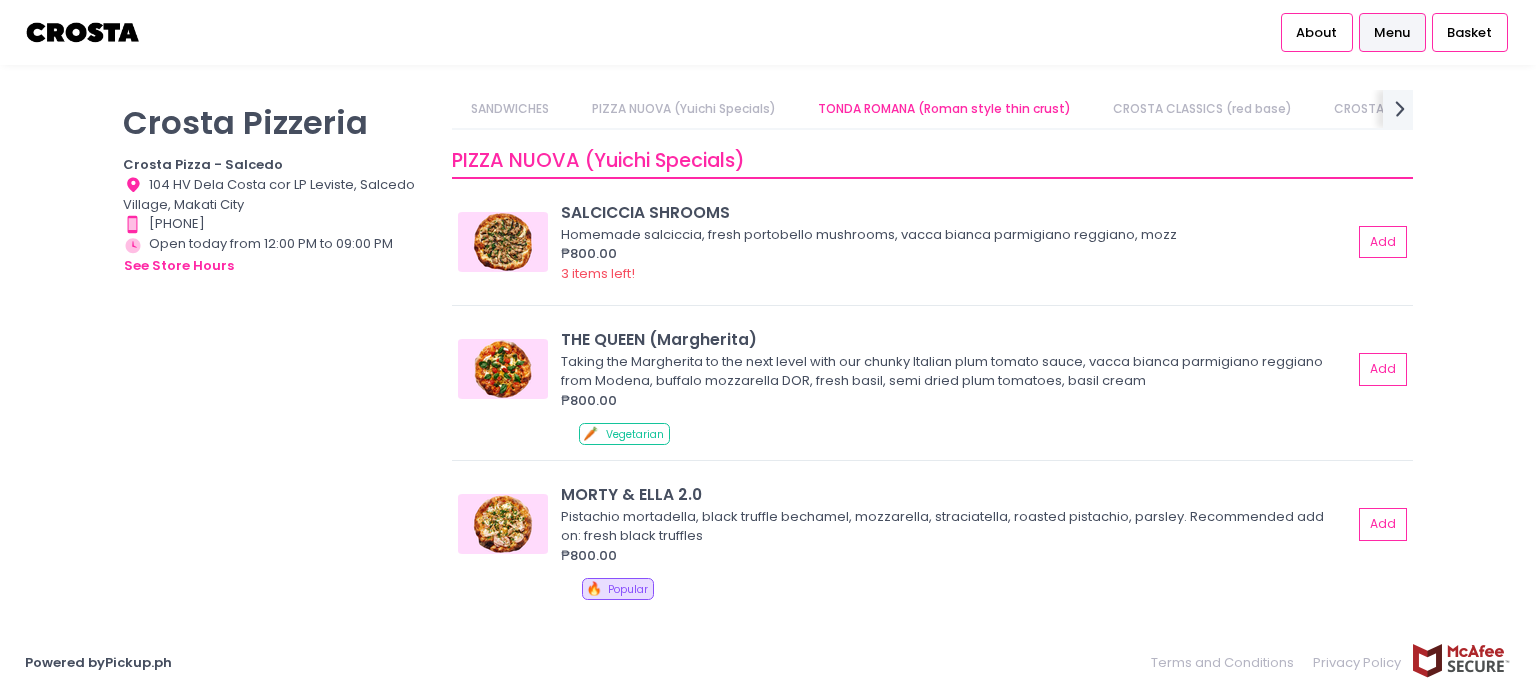 click on "TONDA ROMANA (Roman style thin crust)" at bounding box center (944, 109) 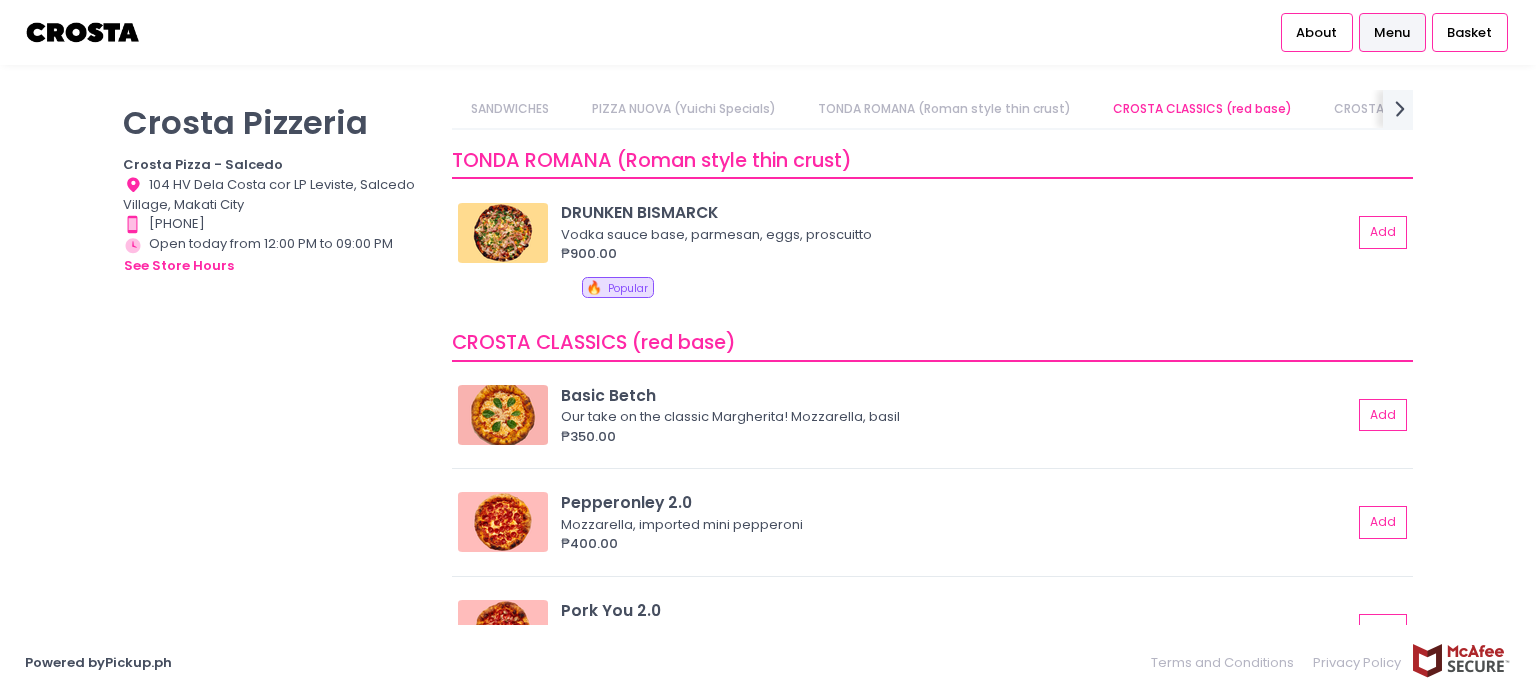 click on "CROSTA CLASSICS (red base)" at bounding box center [1203, 109] 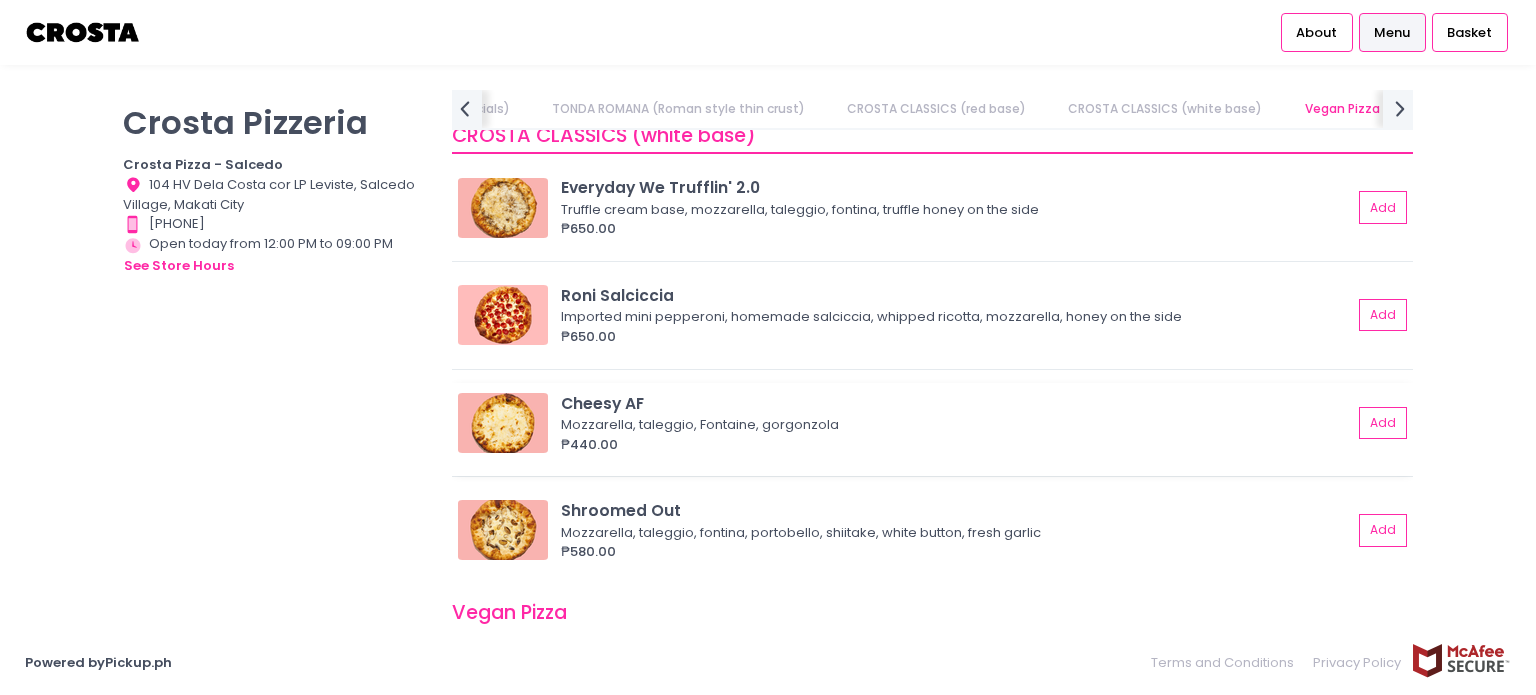 click on "Cheesy AF" at bounding box center [956, 403] 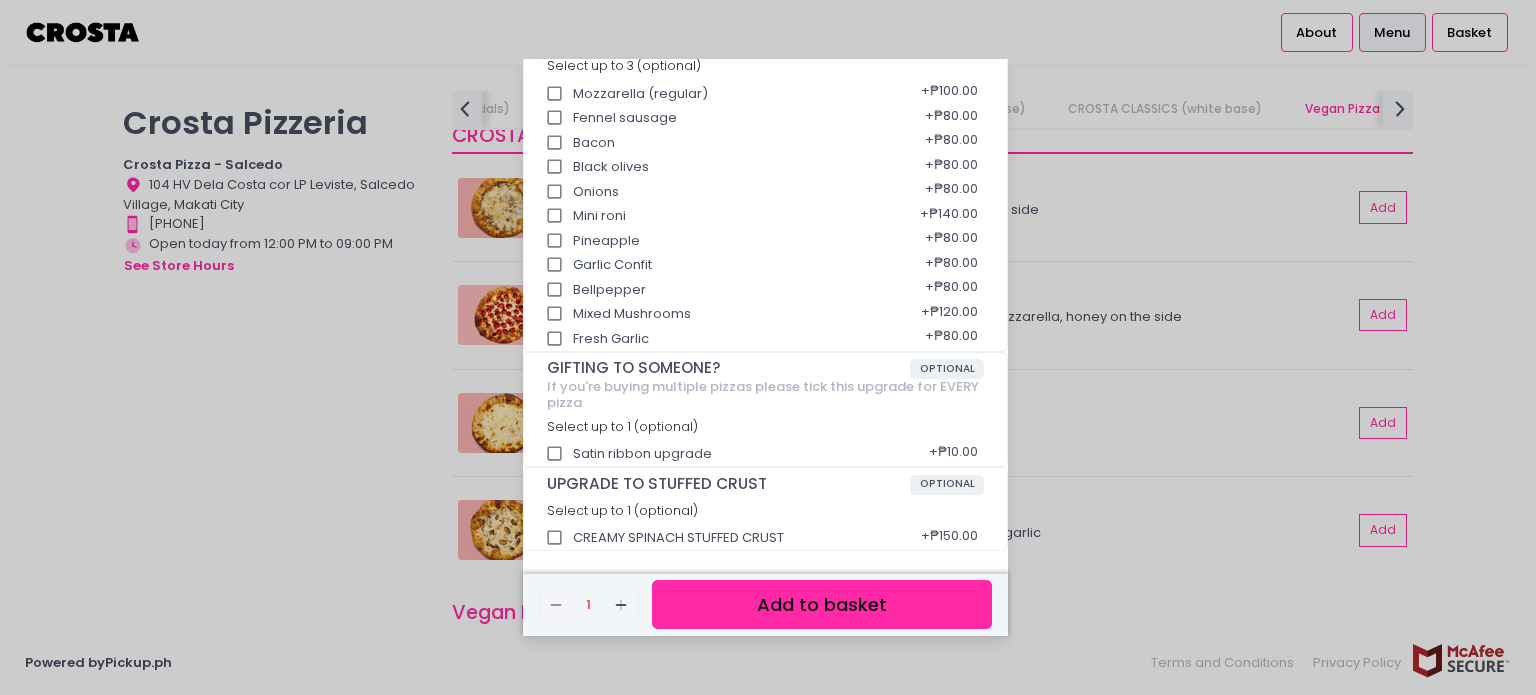 click on "Cheesy AF   ₱440.00 Mozzarella, taleggio, Fontaine, gorgonzola Premium Topping OPTIONAL   Select up to    1 (optional) Fresh Black Truffle   +  ₱500.00 Extra Toppings (non vegan) OPTIONAL   Select up to    3 (optional) Mozzarella (regular)   +  ₱100.00 Fennel sausage    +  ₱80.00 Bacon   +  ₱80.00 Black olives   +  ₱80.00 Onions   +  ₱80.00 Mini roni   +  ₱140.00 Pineapple   +  ₱80.00 Garlic Confit   +  ₱80.00 Bellpepper   +  ₱80.00 Mixed Mushrooms   +  ₱120.00 Fresh Garlic   +  ₱80.00 GIFTING TO SOMEONE? OPTIONAL If you're buying multiple pizzas please tick this upgrade for EVERY pizza  Select up to    1 (optional) Satin ribbon upgrade    +  ₱10.00 UPGRADE TO STUFFED CRUST  OPTIONAL   Select up to    1 (optional) CREAMY SPINACH STUFFED CRUST   +  ₱150.00 Remove Created with Sketch. 1 Add Created with Sketch. Add to basket" at bounding box center [768, 347] 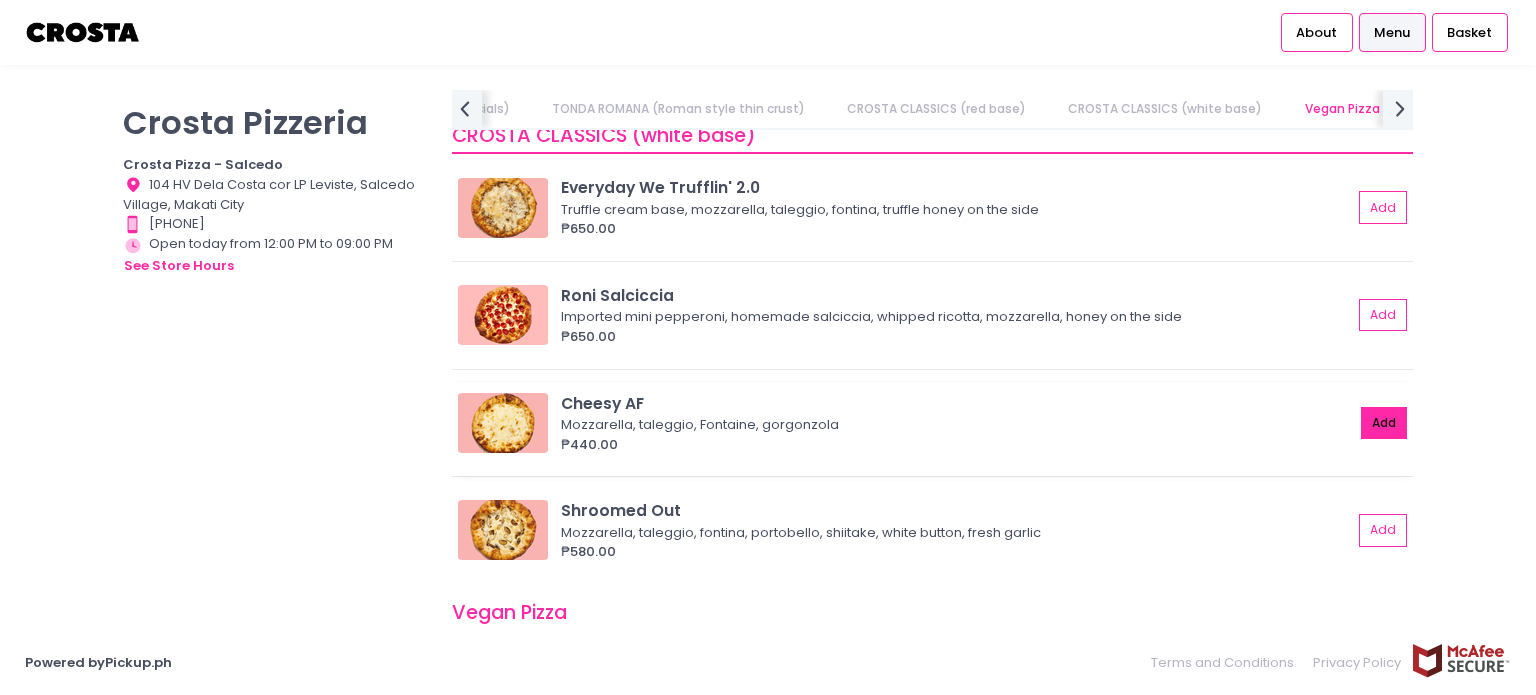 click on "Add" at bounding box center [1384, 423] 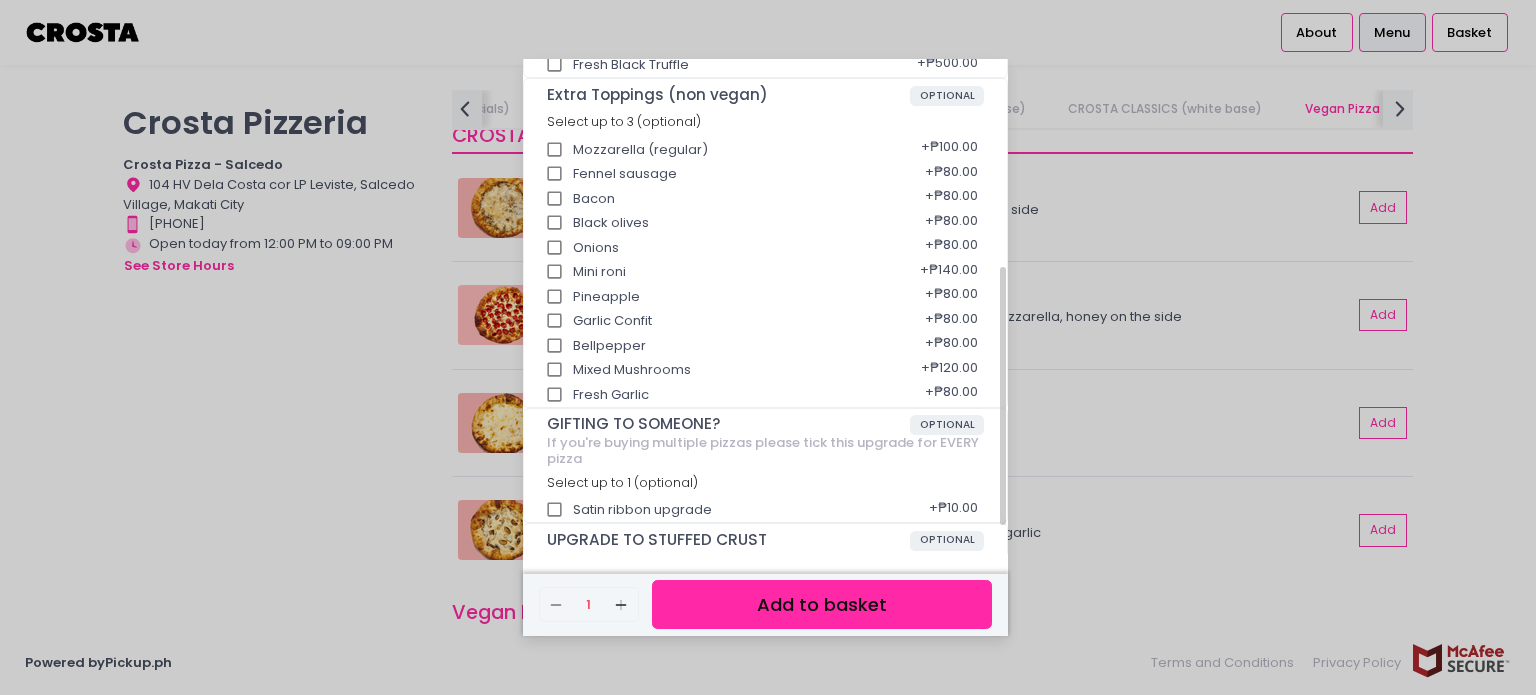 scroll, scrollTop: 456, scrollLeft: 0, axis: vertical 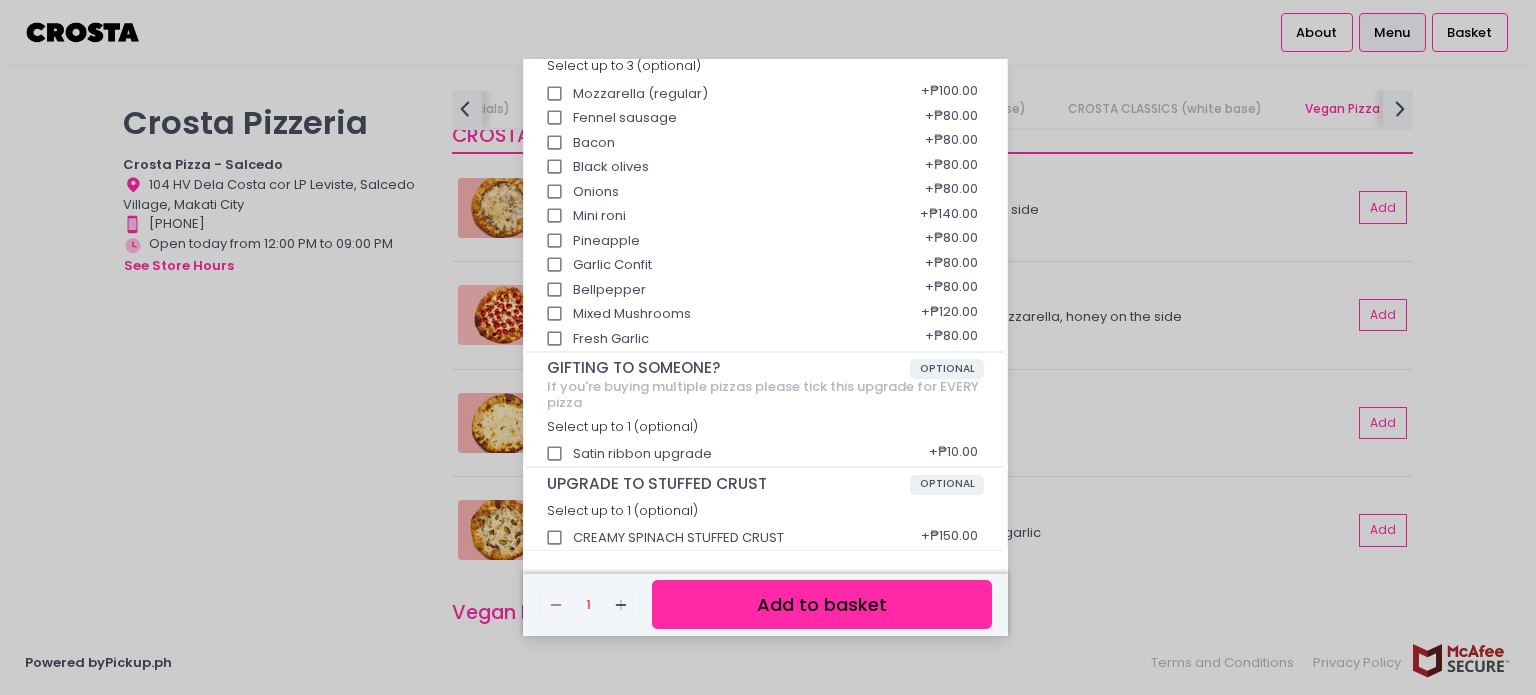 click on "Add to basket" at bounding box center [822, 604] 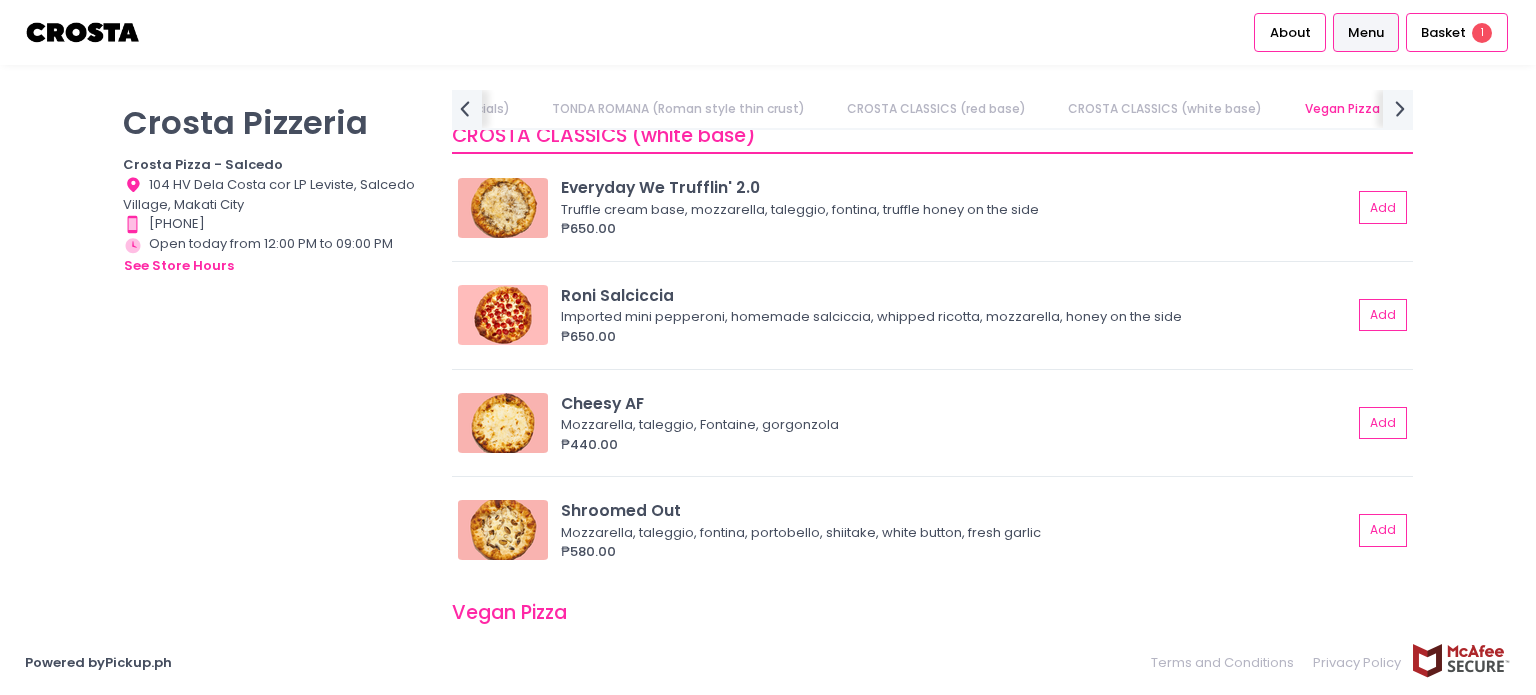 click on "Crosta Pizzeria       Crosta Pizza - Salcedo   Location Created with Sketch.     104 HV Dela Costa cor LP Leviste, [CITY], [STATE]     Contact Number Created with Sketch.   [PHONE] Store Hours Created with Sketch.     Open today from  12:00 PM to 09:00 PM    see store hours" at bounding box center [275, 337] 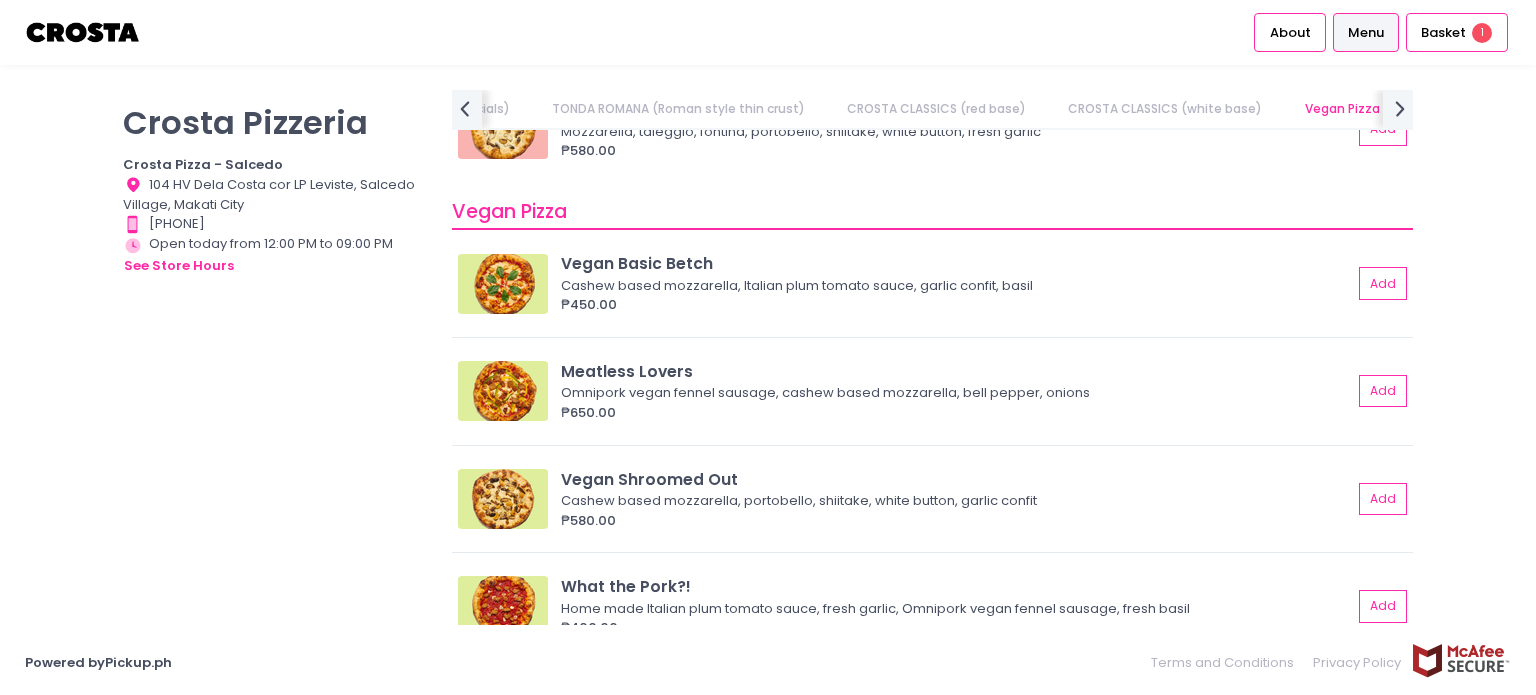 scroll, scrollTop: 1787, scrollLeft: 0, axis: vertical 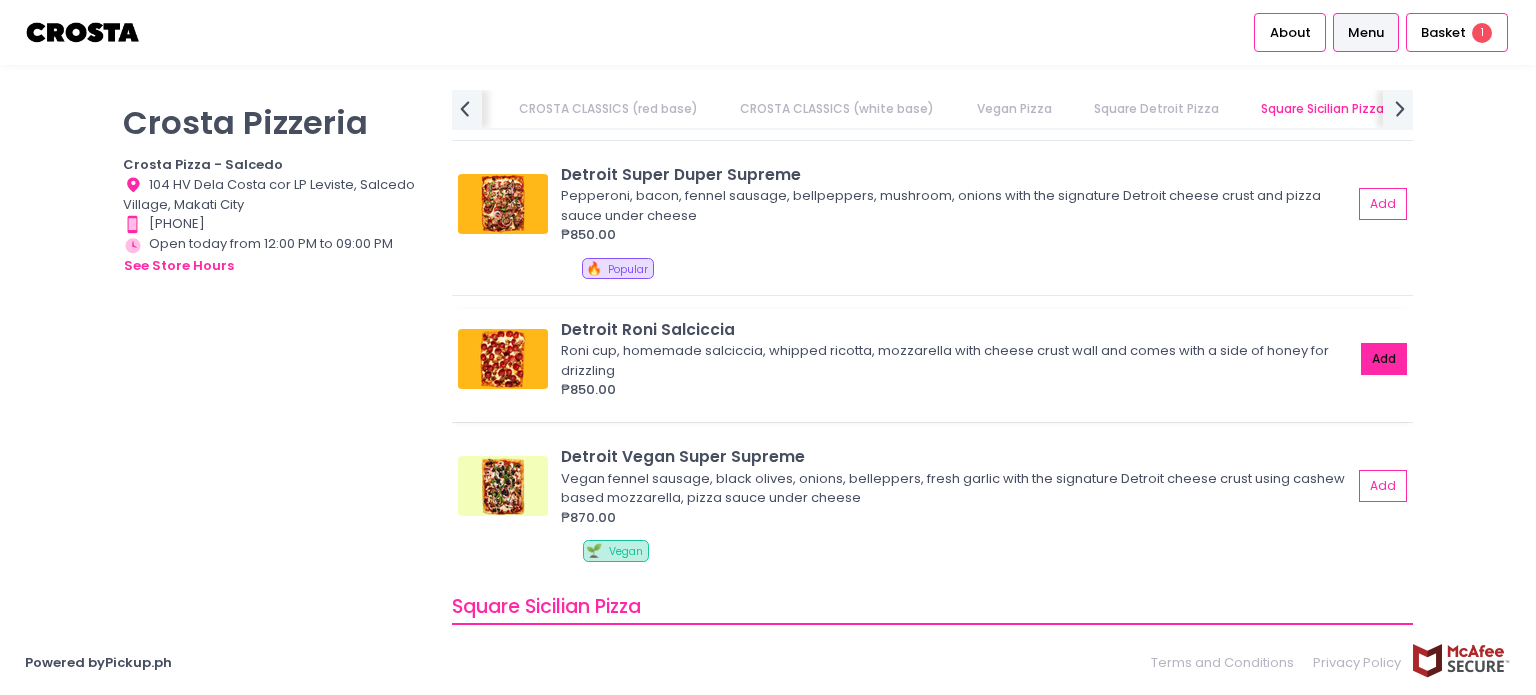 click on "Add" at bounding box center (1384, 359) 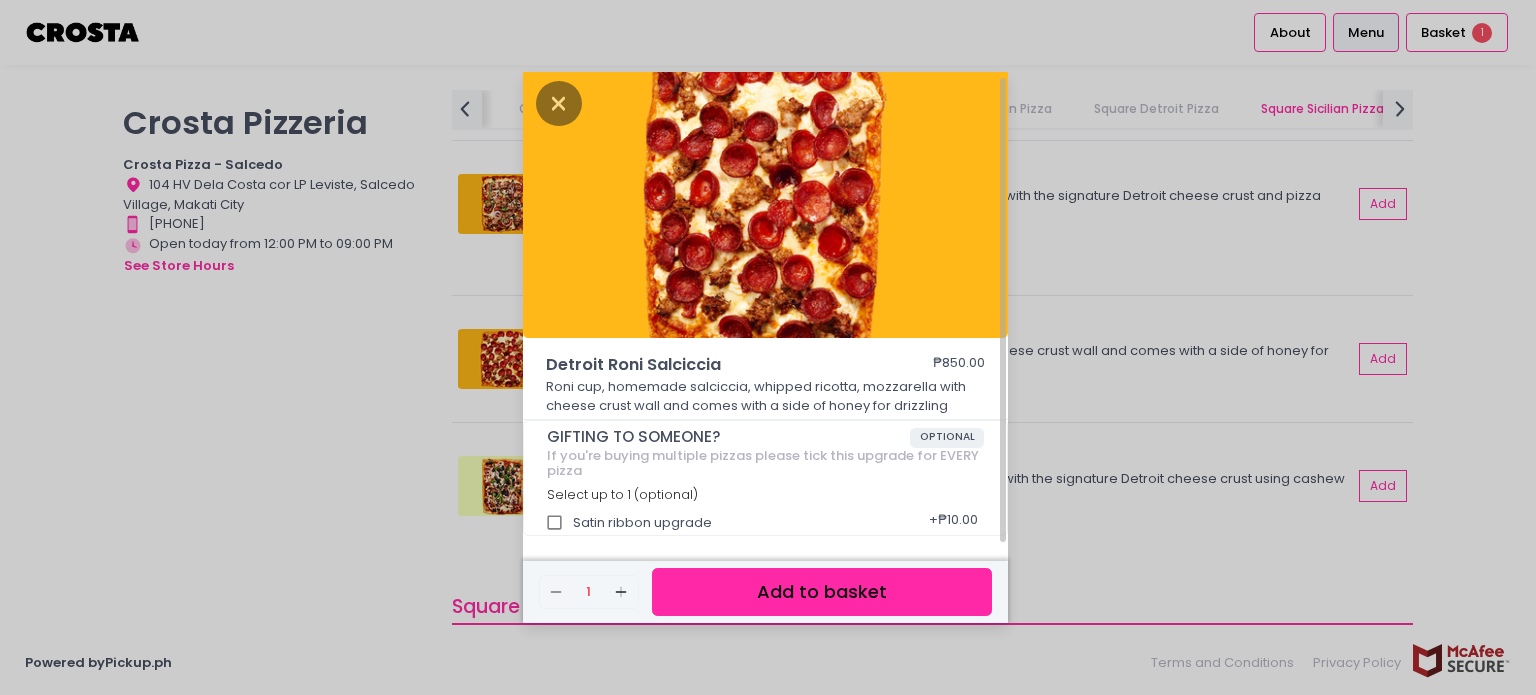 scroll, scrollTop: 8, scrollLeft: 0, axis: vertical 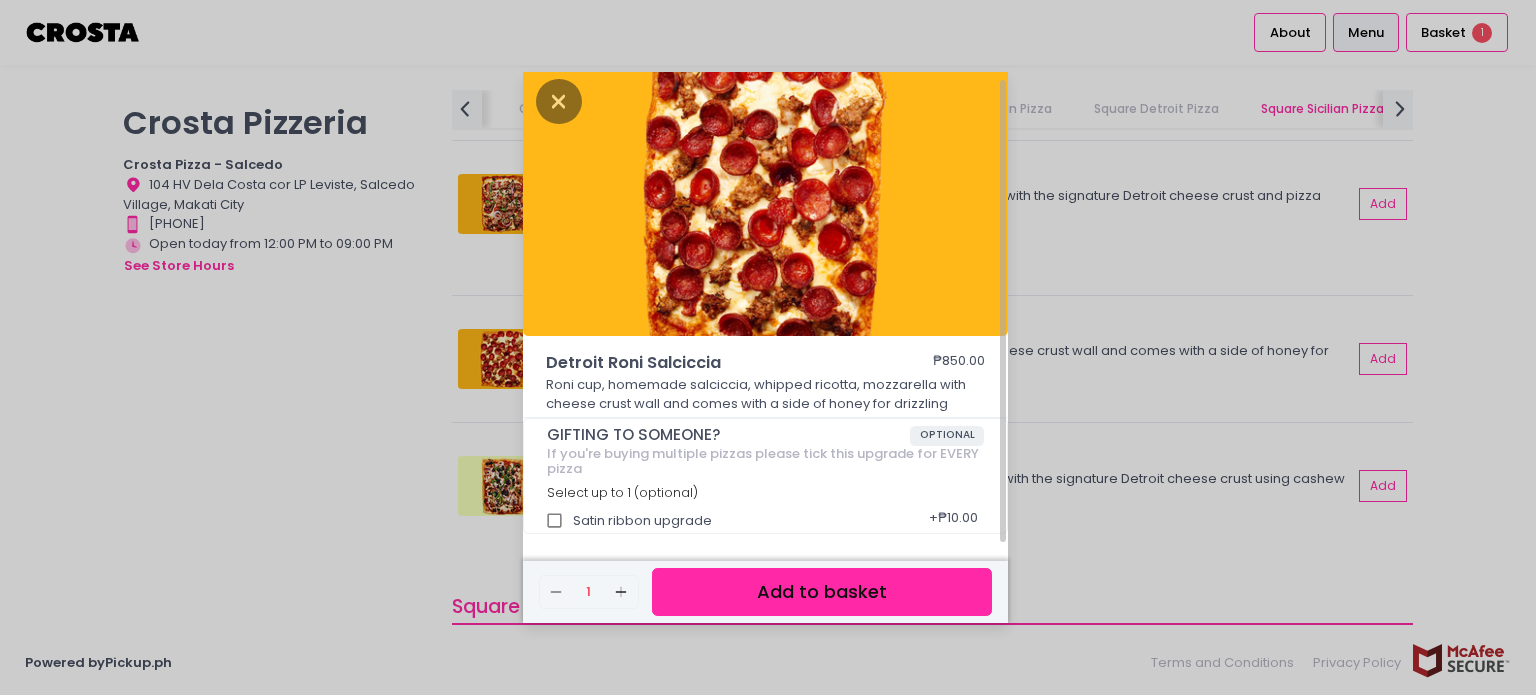 click on "Add to basket" at bounding box center [822, 592] 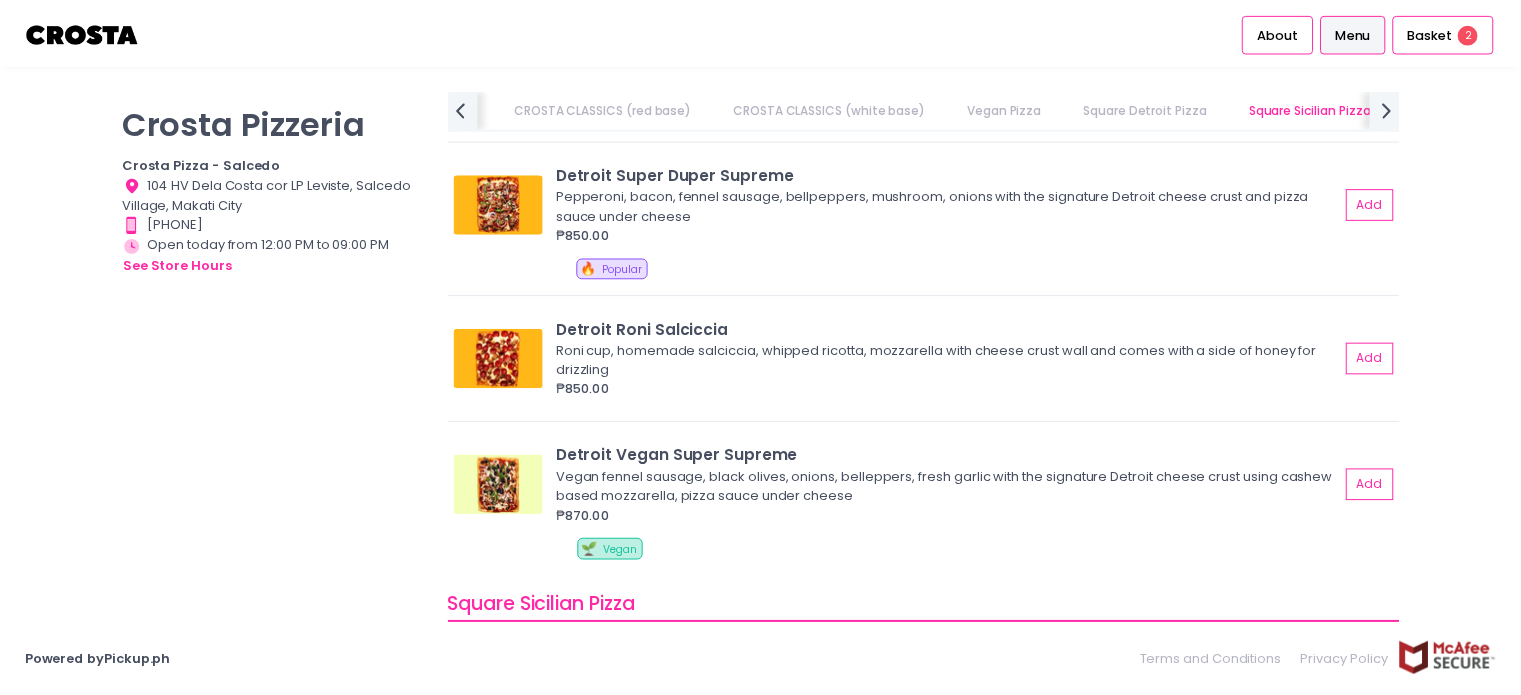 scroll, scrollTop: 5, scrollLeft: 0, axis: vertical 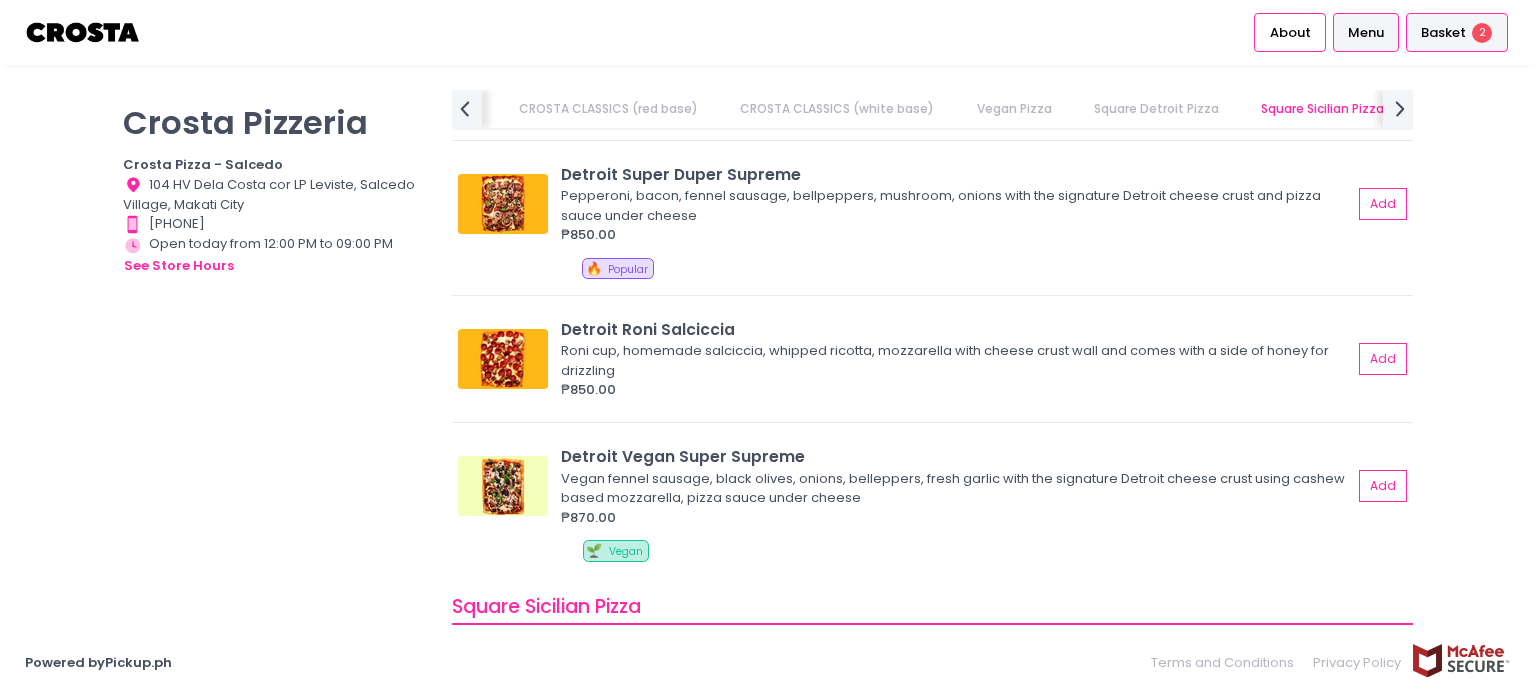click on "Basket" at bounding box center [1443, 33] 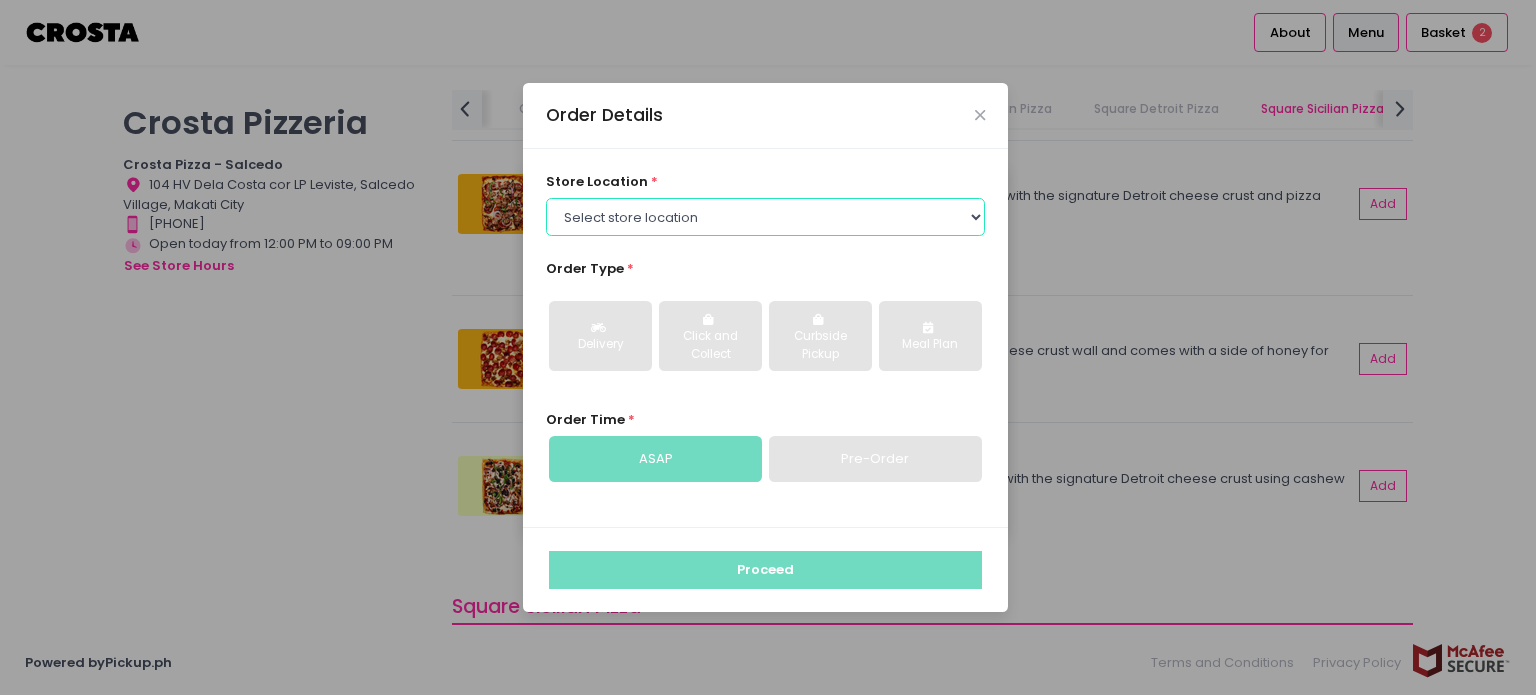 click on "Select store location Crosta Pizza - Salcedo  Crosta Pizza - San Juan" at bounding box center (766, 217) 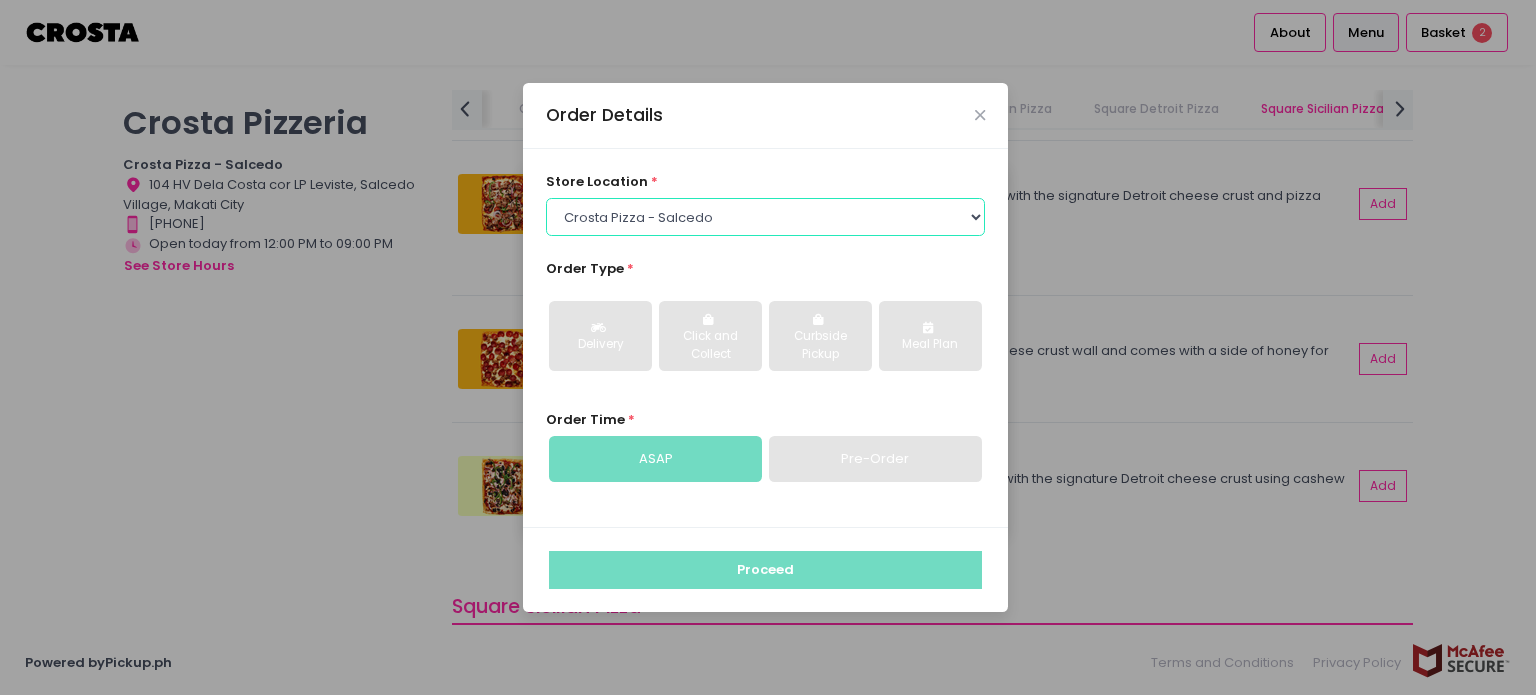 click on "Select store location Crosta Pizza - Salcedo  Crosta Pizza - San Juan" at bounding box center (766, 217) 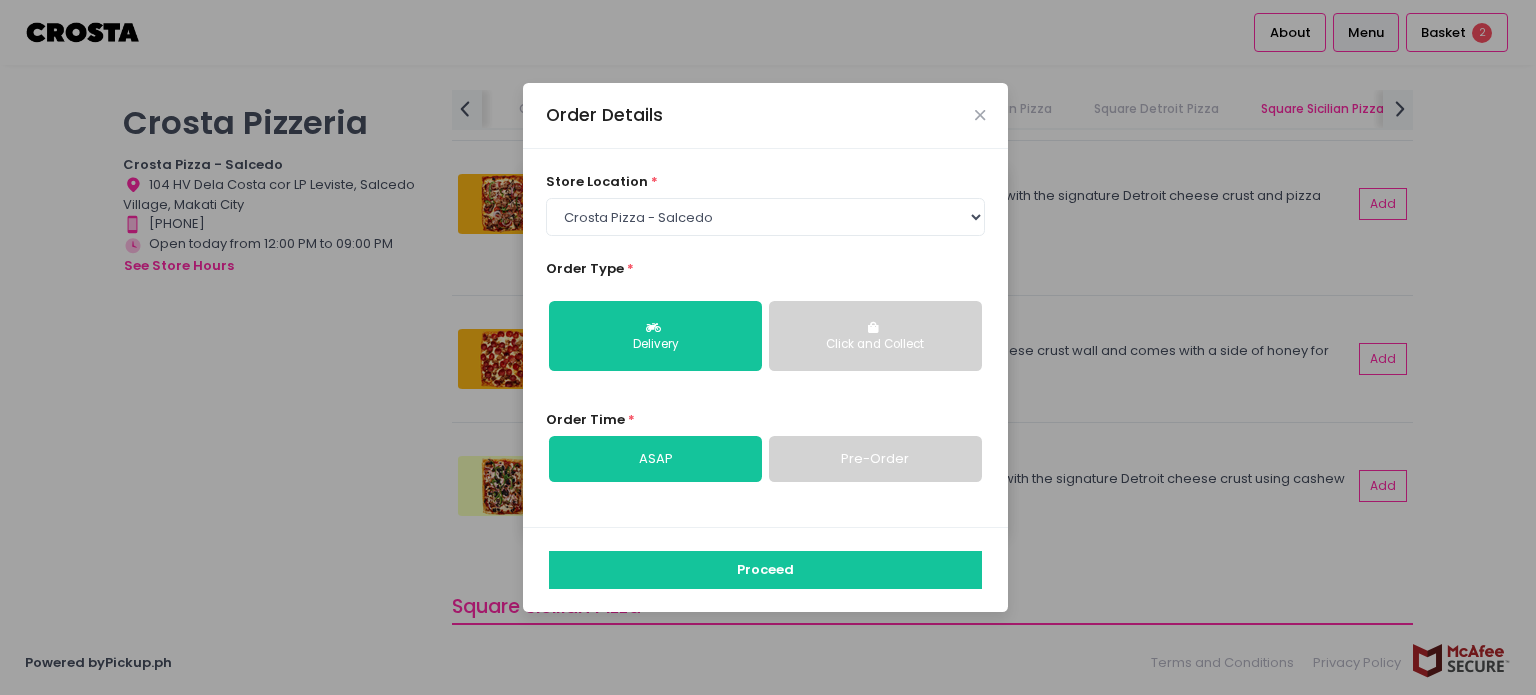 click on "Click and Collect" at bounding box center (875, 336) 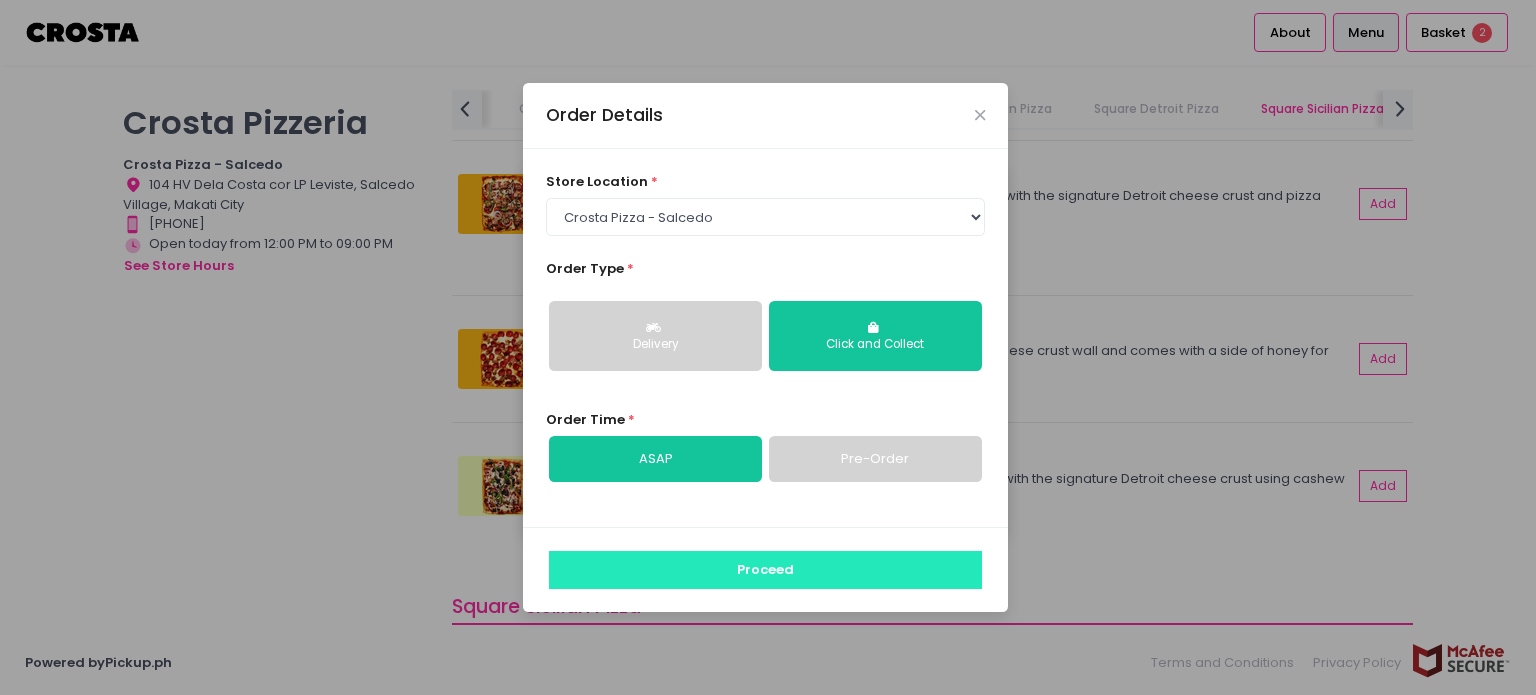click on "Proceed" at bounding box center (765, 570) 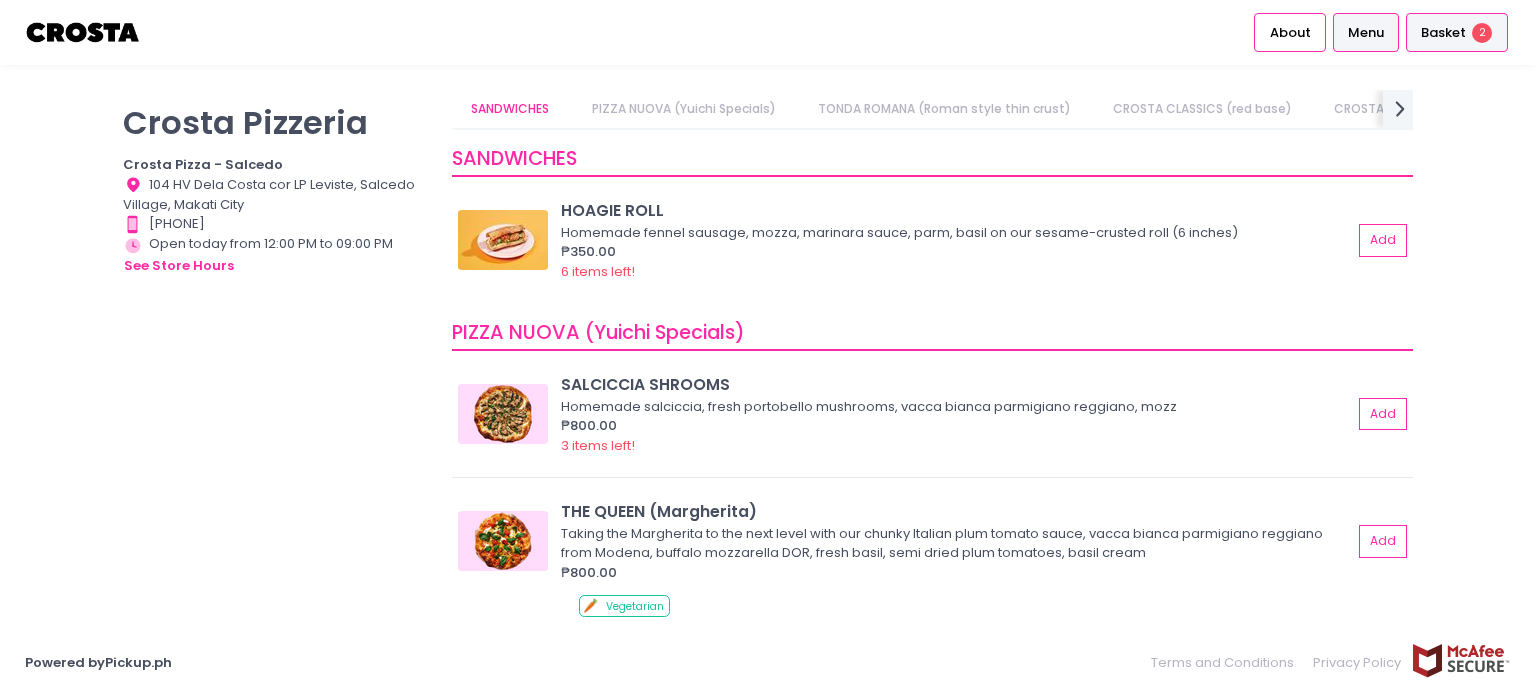 click on "Basket 2" at bounding box center [1457, 32] 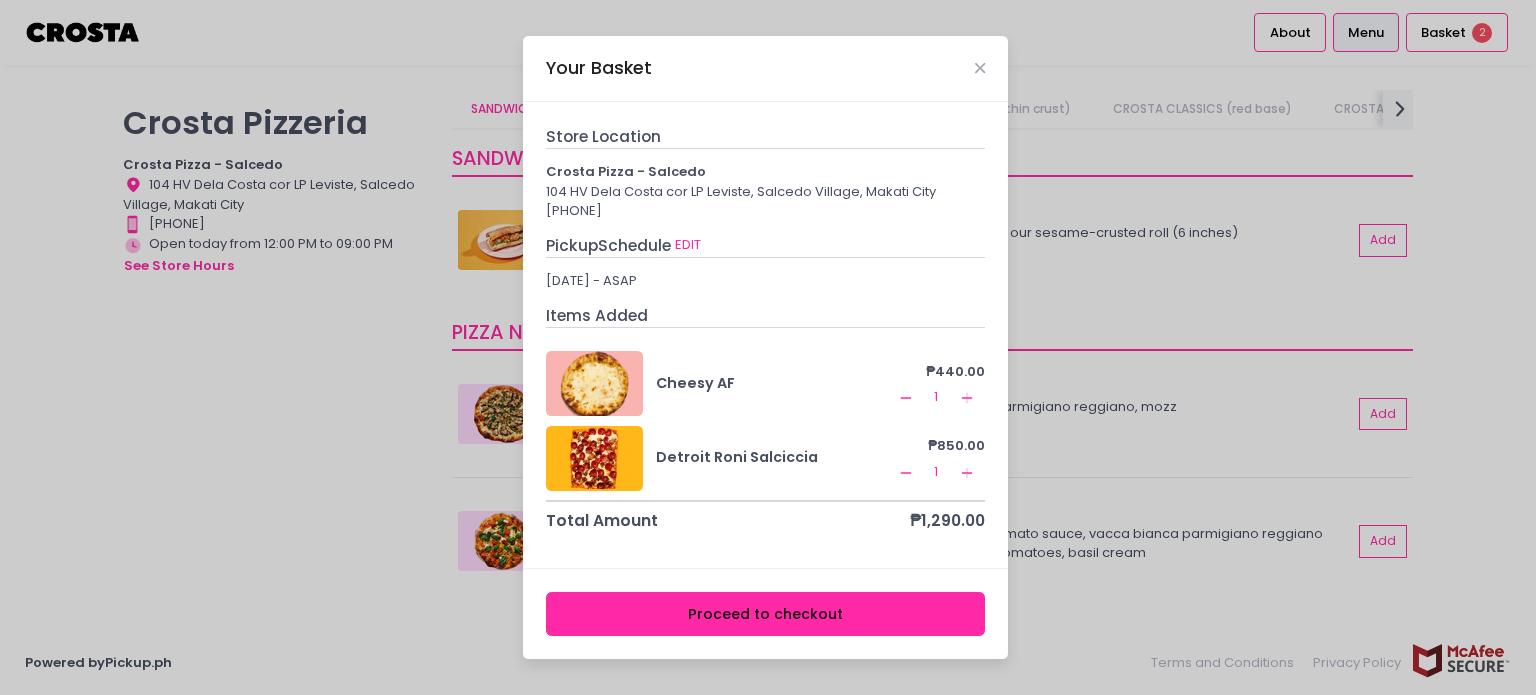 click on "Proceed to checkout" at bounding box center (766, 614) 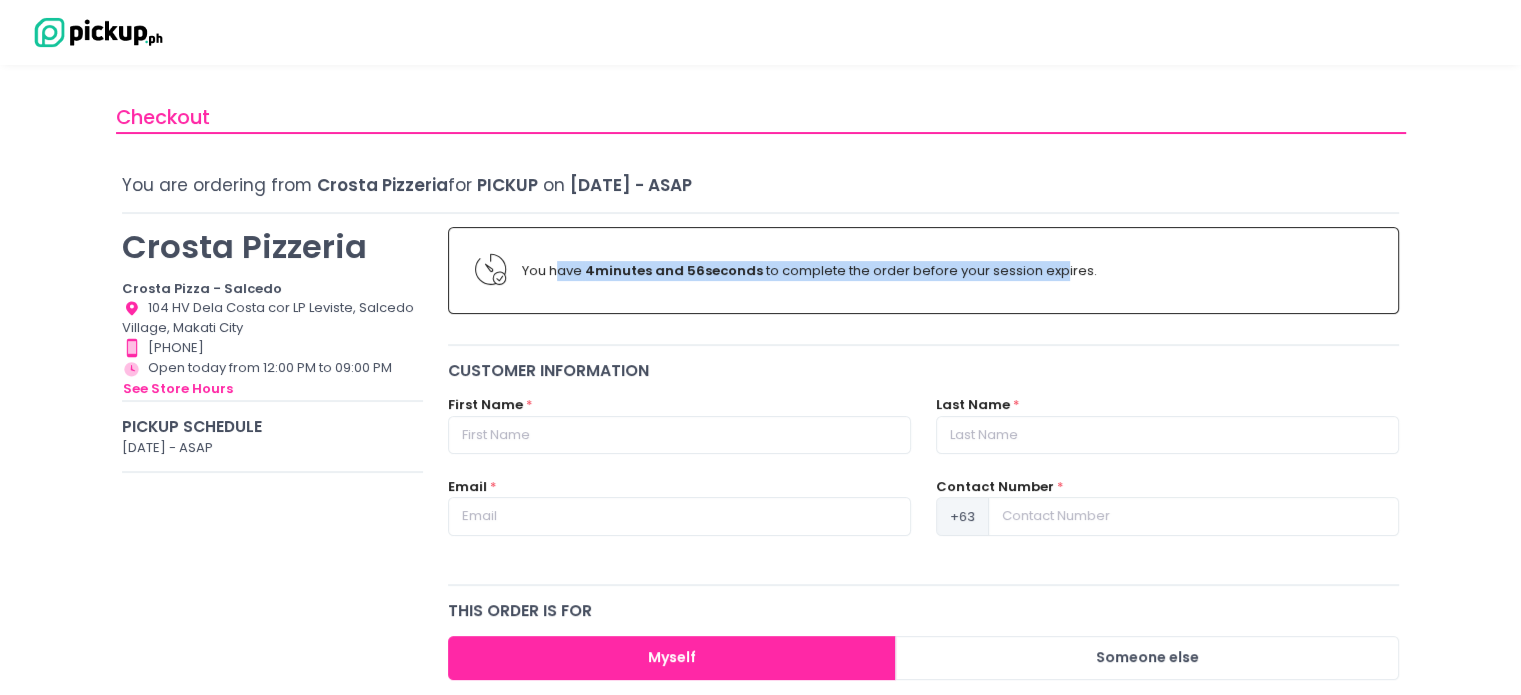 drag, startPoint x: 559, startPoint y: 271, endPoint x: 1057, endPoint y: 283, distance: 498.14456 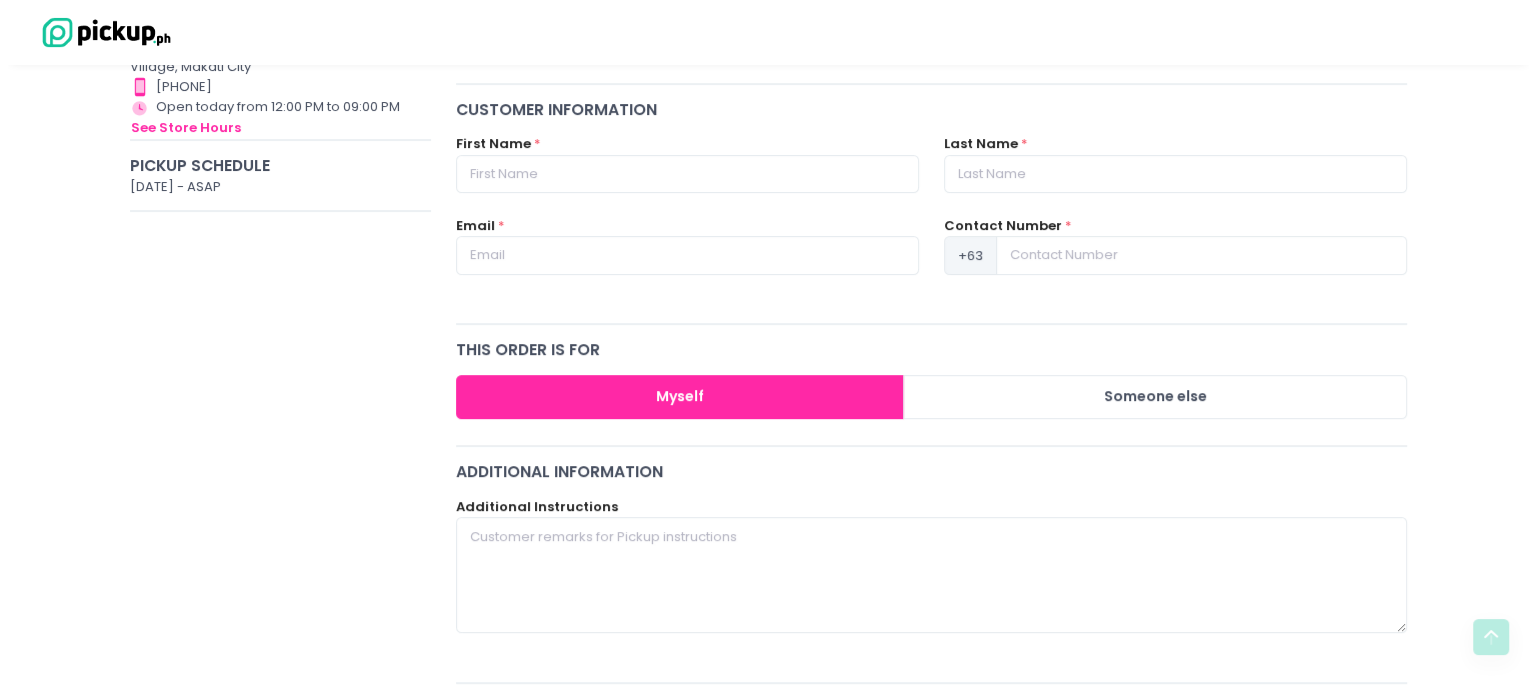 scroll, scrollTop: 0, scrollLeft: 0, axis: both 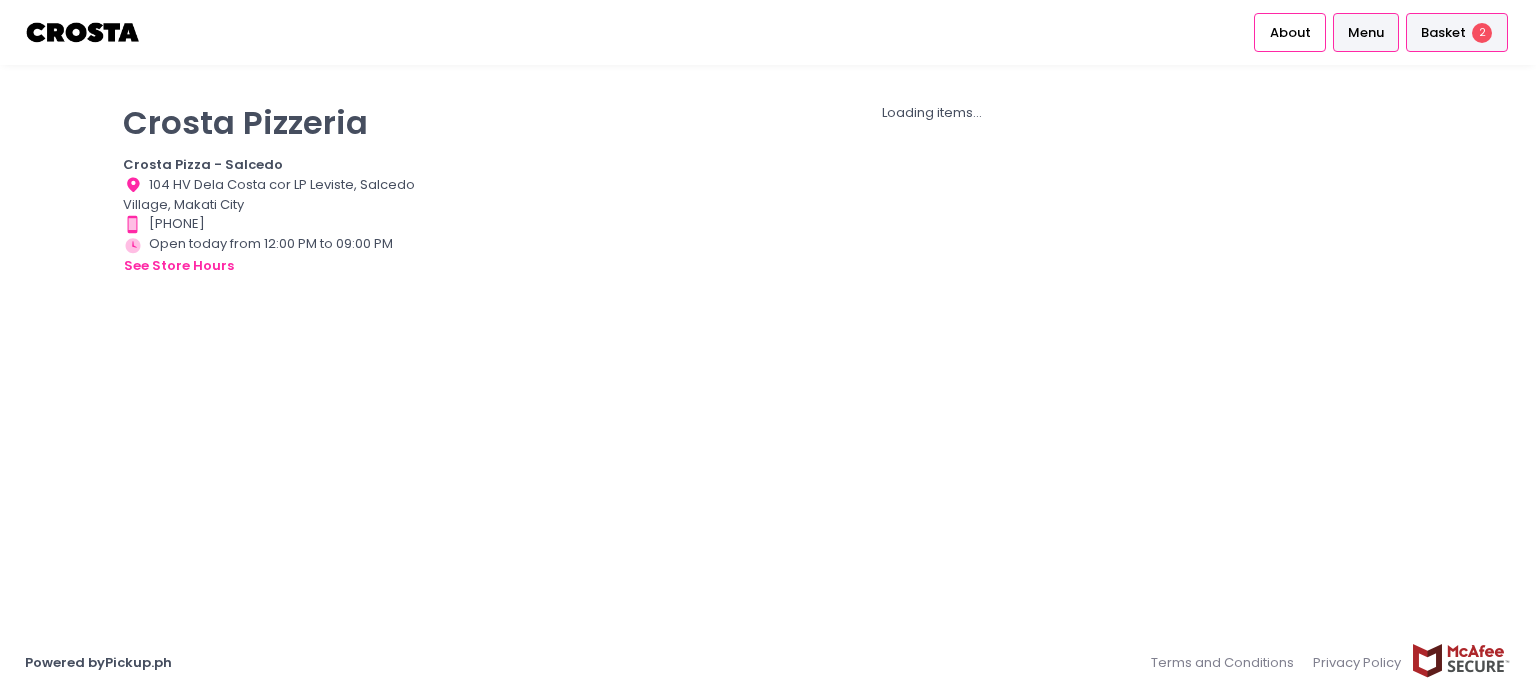 click on "Basket" at bounding box center [1443, 33] 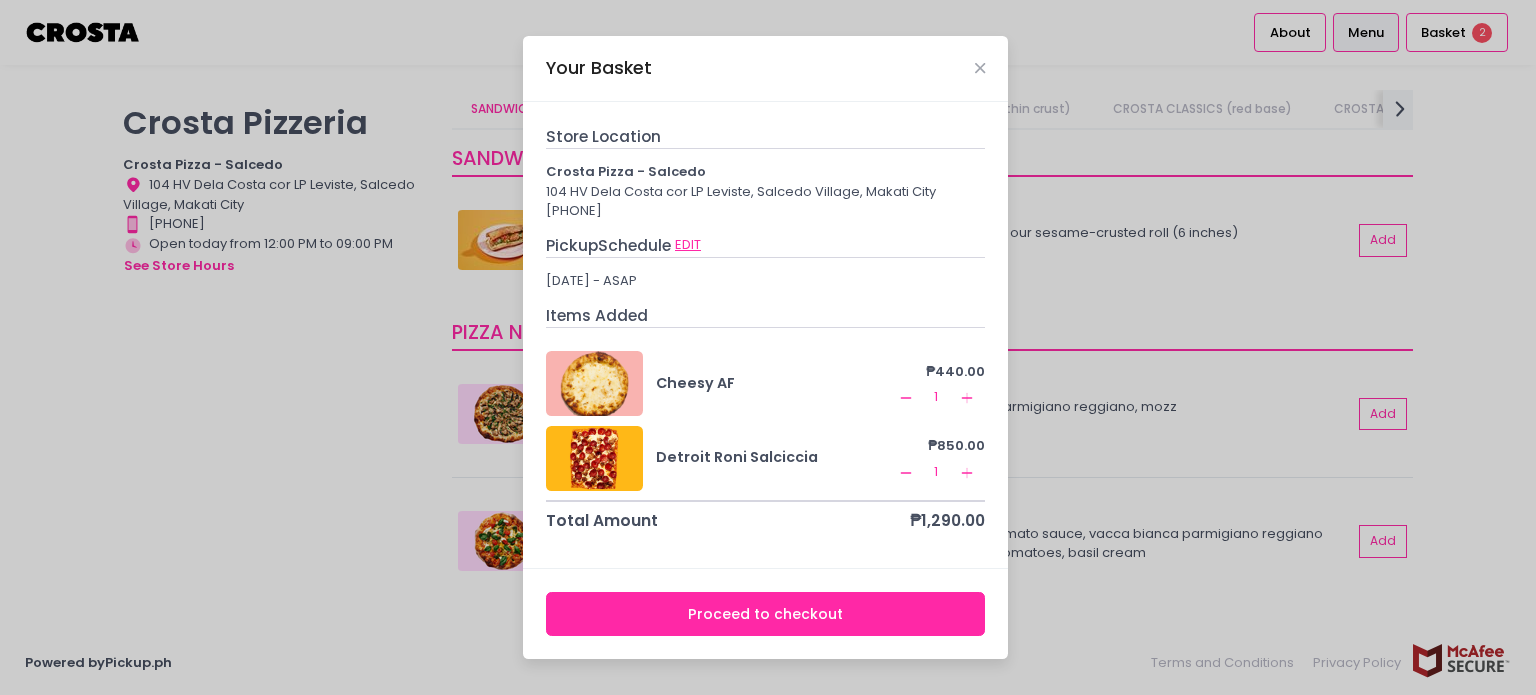 click on "EDIT" at bounding box center [688, 245] 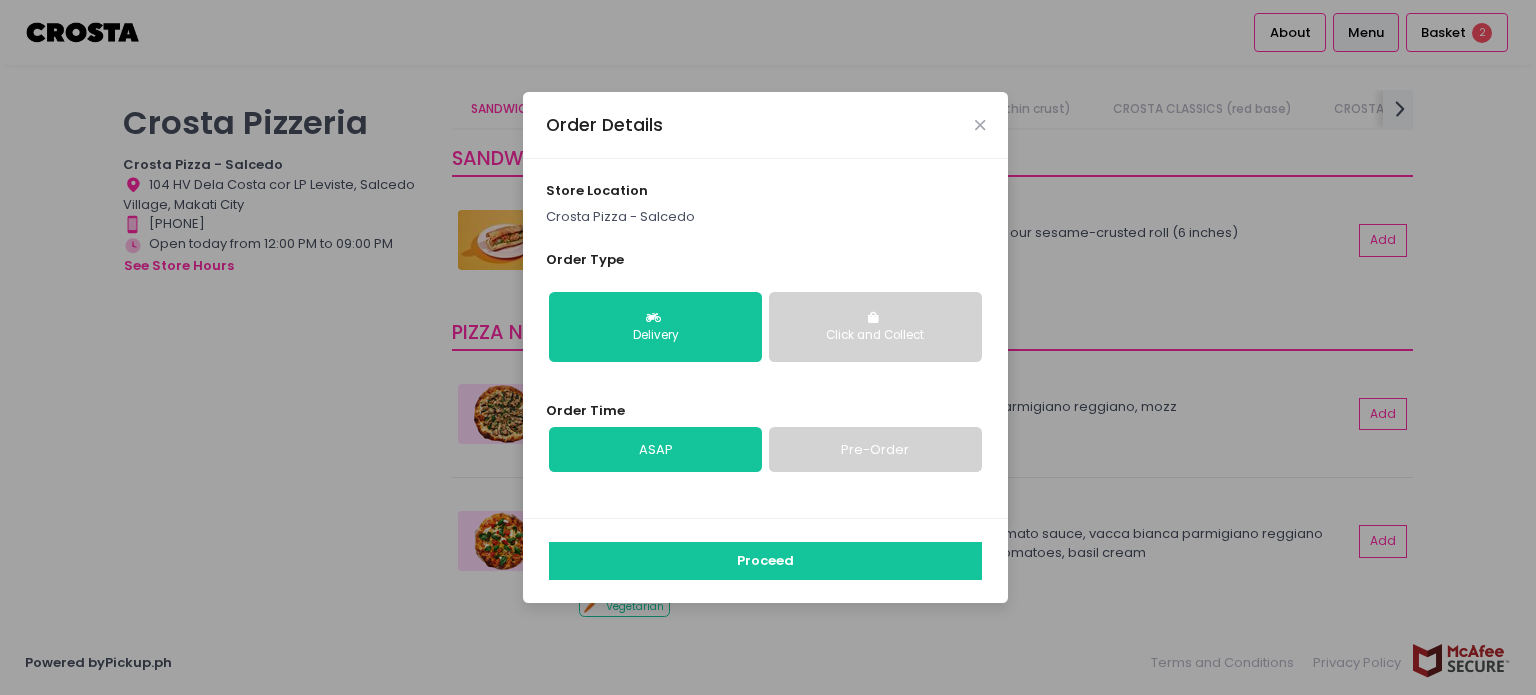 click on "Pre-Order" at bounding box center (875, 450) 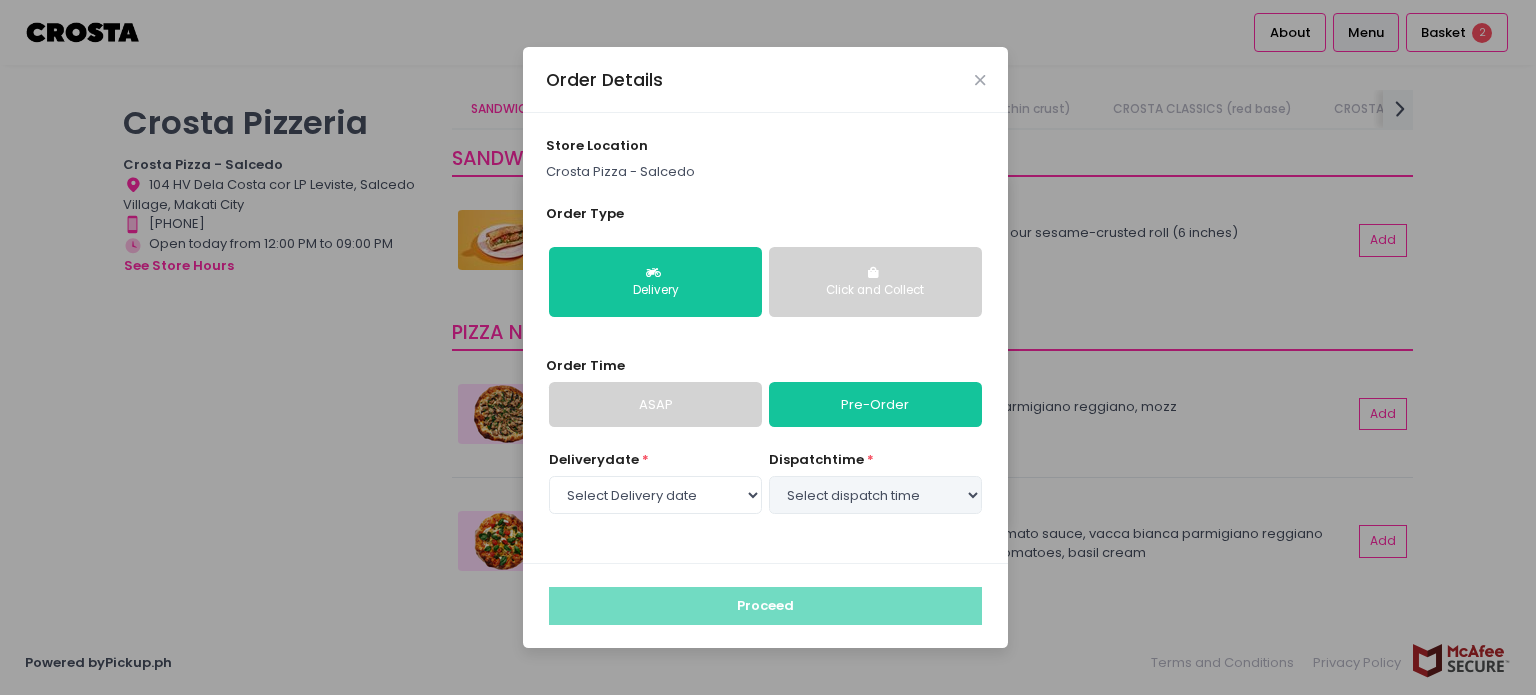 select on "2025-08-04" 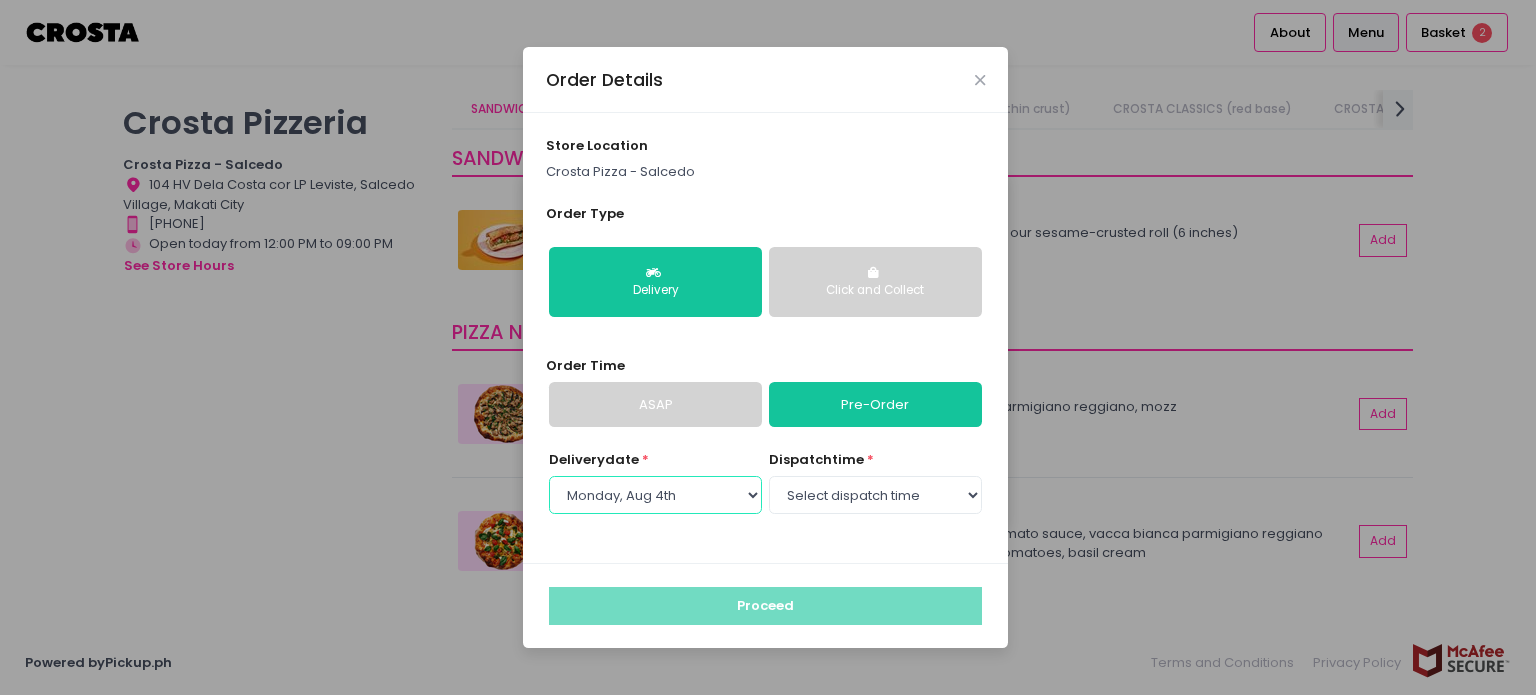 click on "Select Delivery date Monday, [DATE] Tuesday, [DATE] Wednesday, [DATE]" at bounding box center [655, 495] 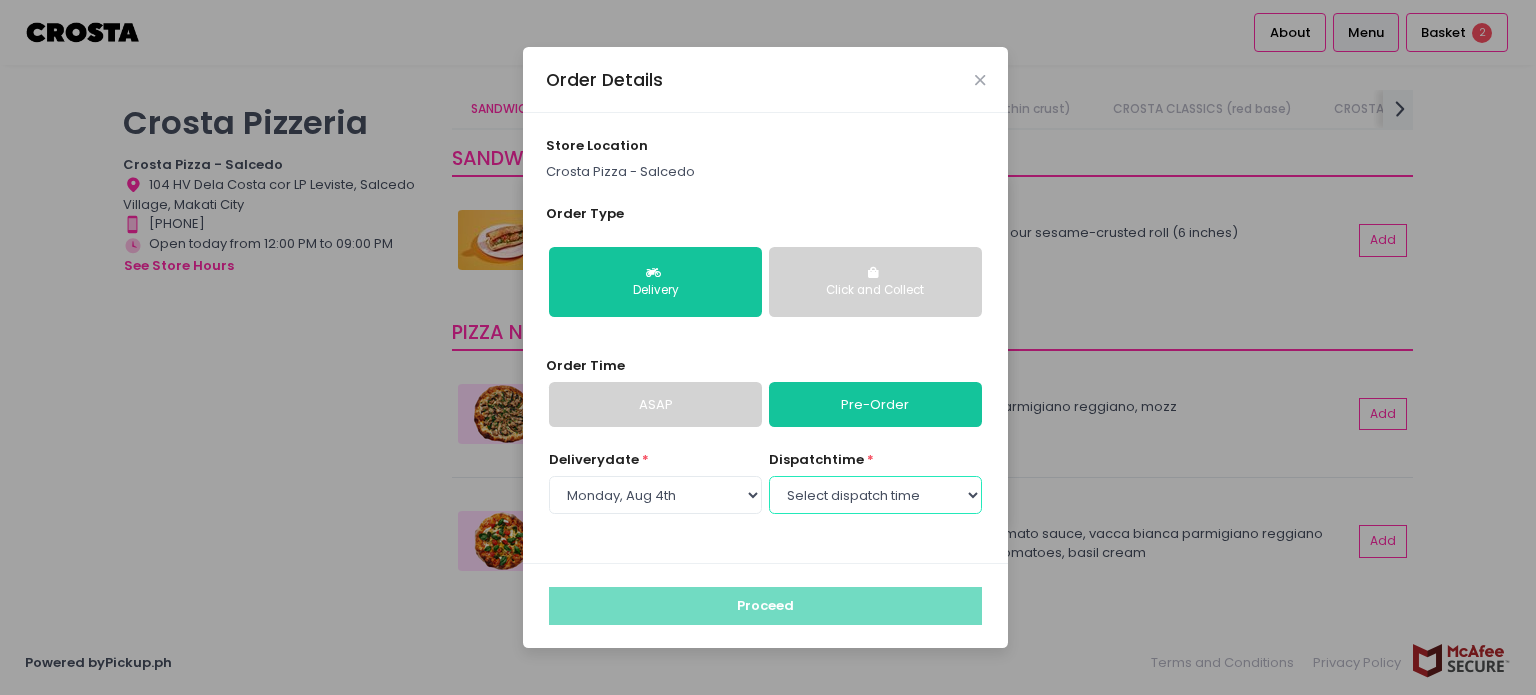 click on "Select dispatch time 03:00 PM - 03:30 PM 03:30 PM - 04:00 PM 04:00 PM - 04:30 PM 04:30 PM - 05:00 PM 05:00 PM - 05:30 PM 05:30 PM - 06:00 PM 06:00 PM - 06:30 PM 06:30 PM - 07:00 PM 07:00 PM - 07:30 PM 07:30 PM - 08:00 PM 08:00 PM - 08:30 PM 08:30 PM - 09:00 PM" at bounding box center (875, 495) 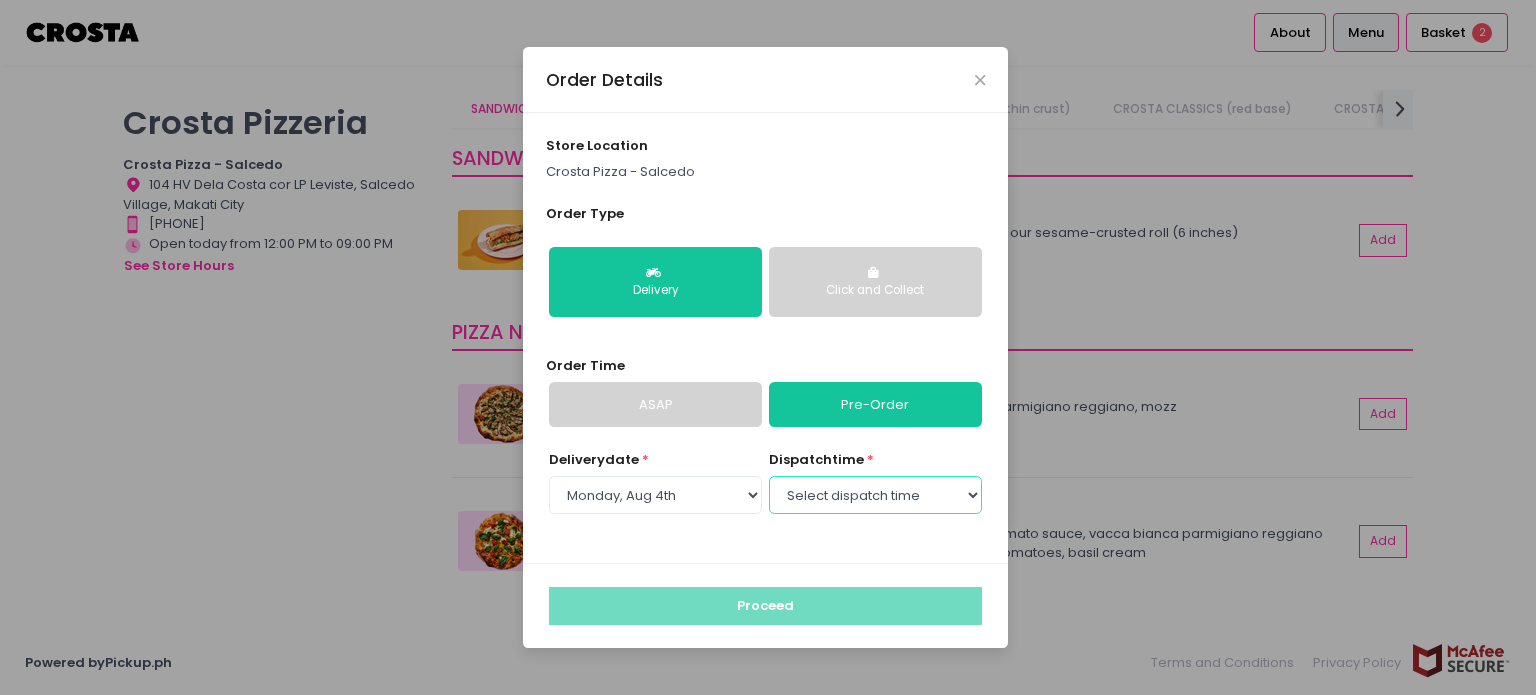 select on "[TIME]" 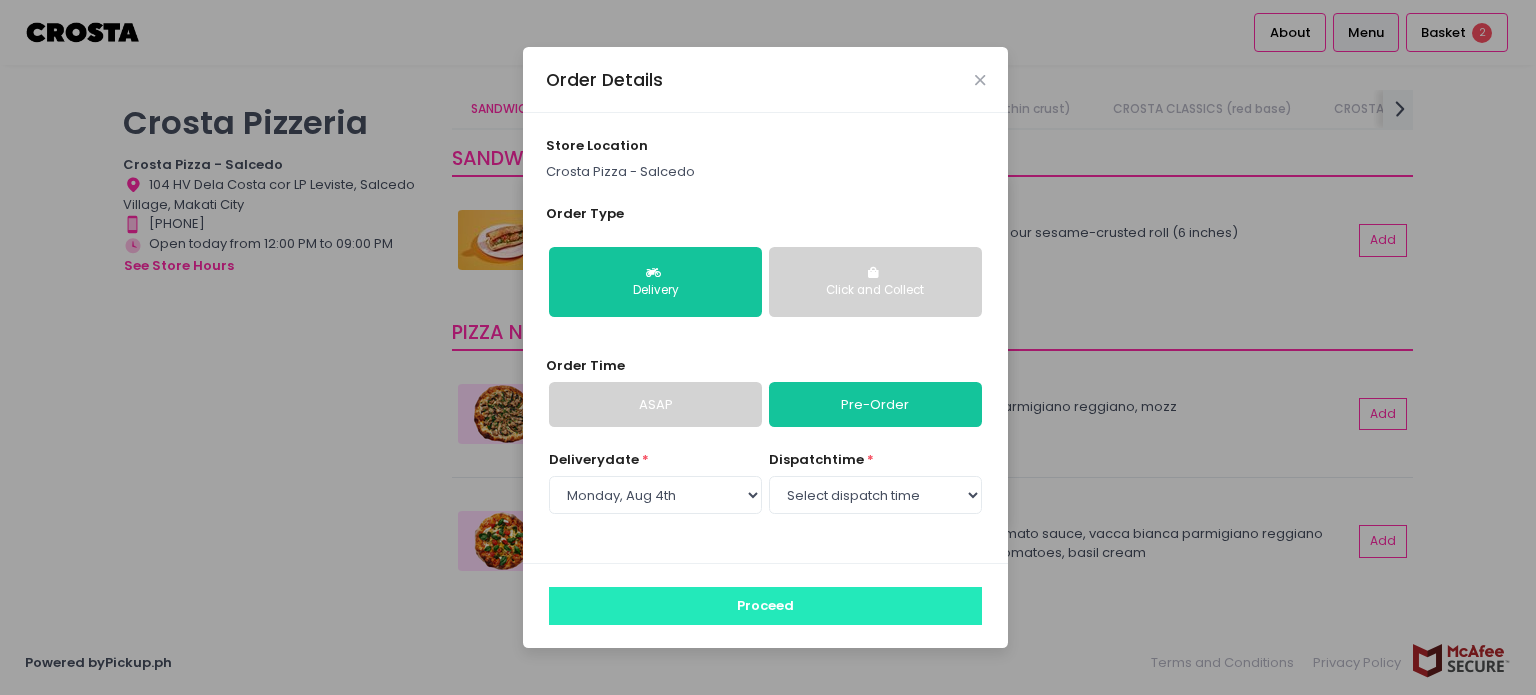 click on "Proceed" at bounding box center (765, 606) 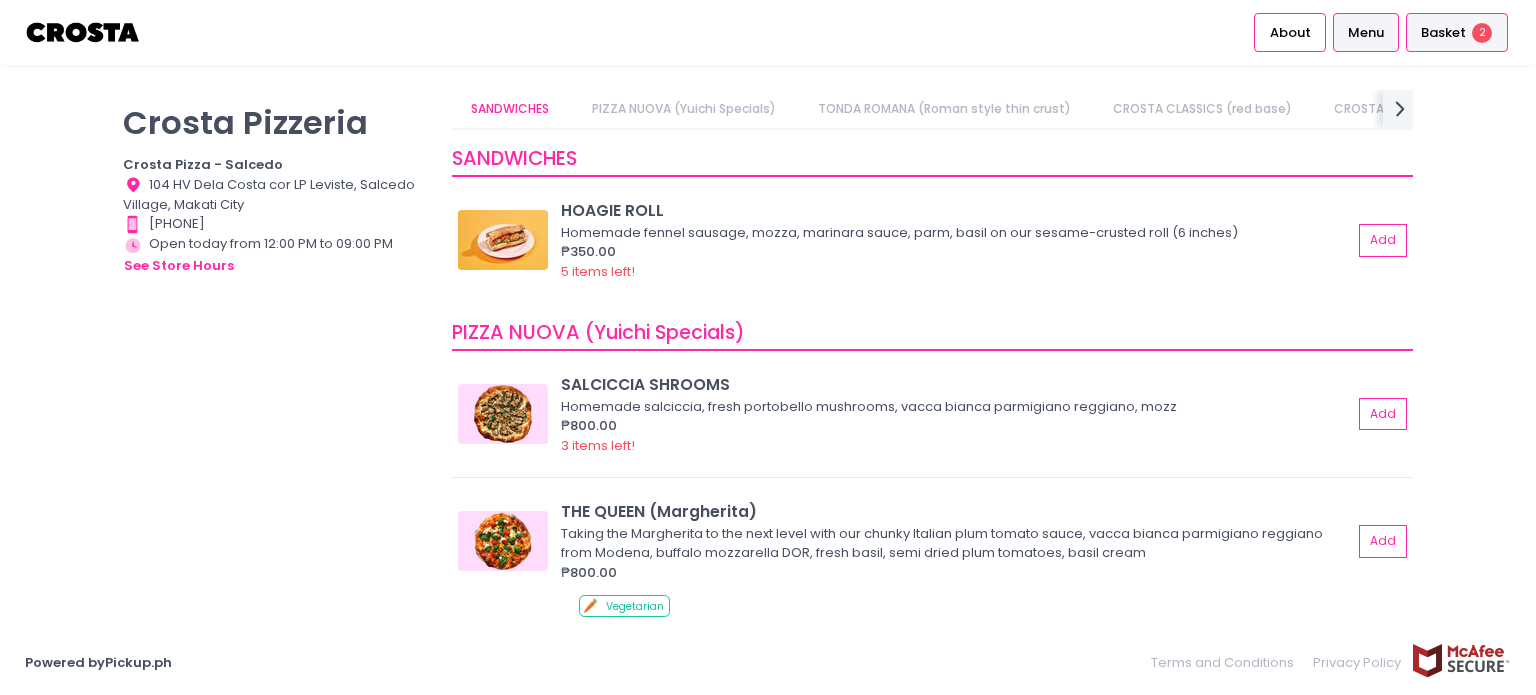 click on "Basket" at bounding box center (1443, 33) 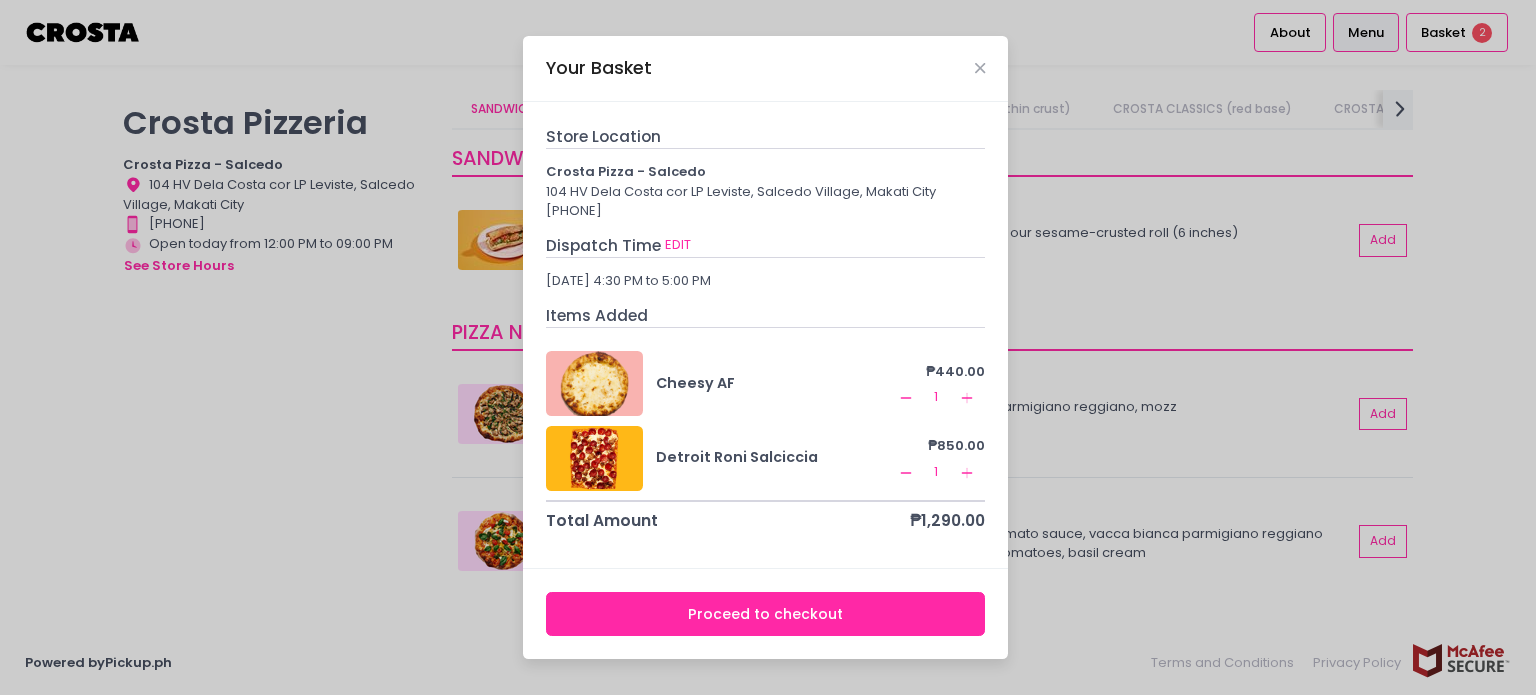 click on "Remove Created with Sketch." 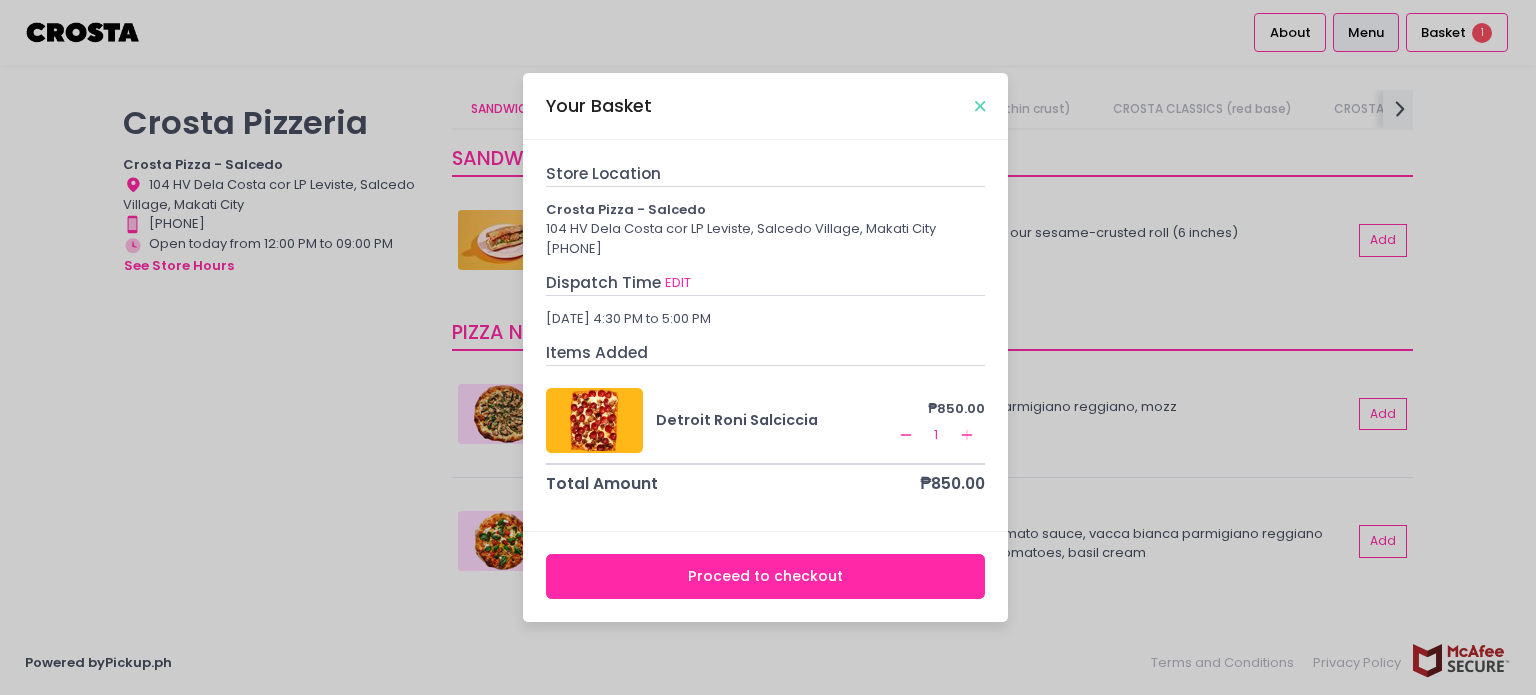 click at bounding box center [980, 106] 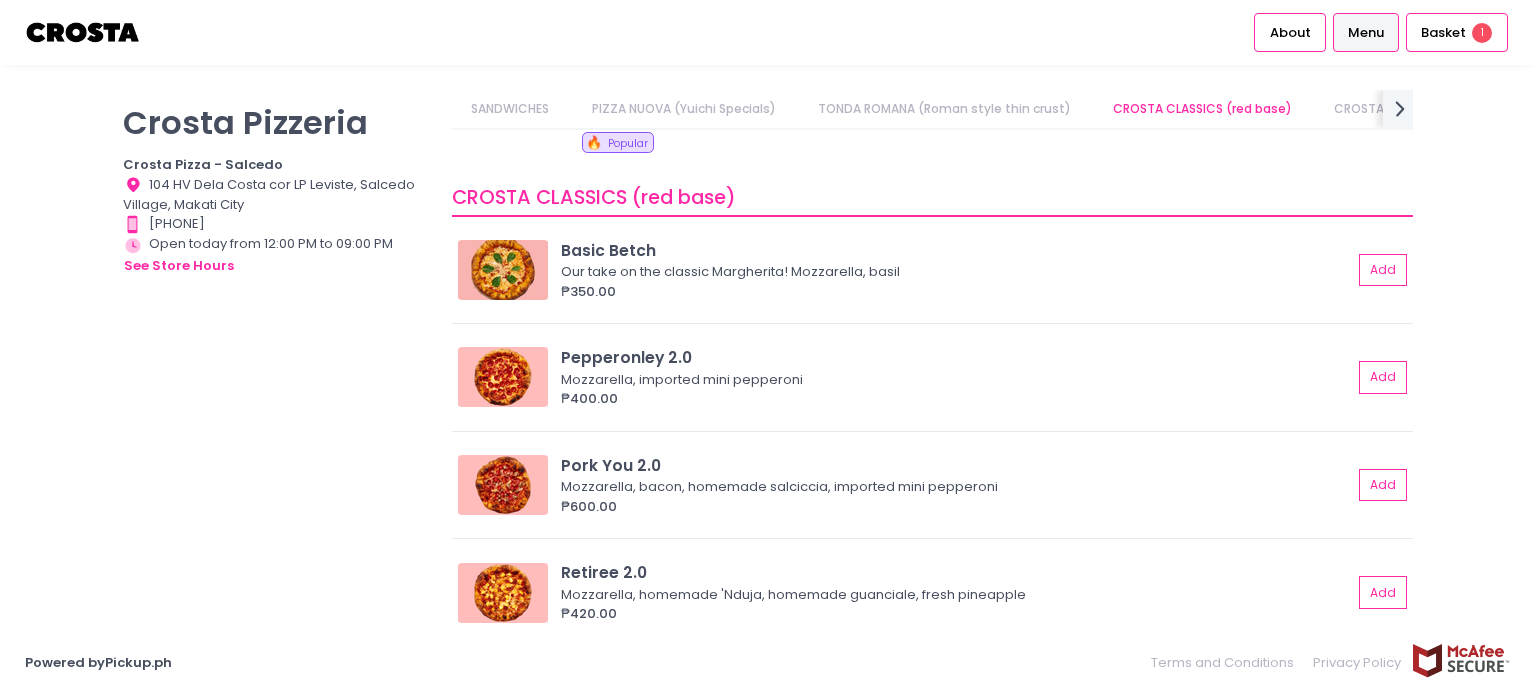 scroll, scrollTop: 878, scrollLeft: 0, axis: vertical 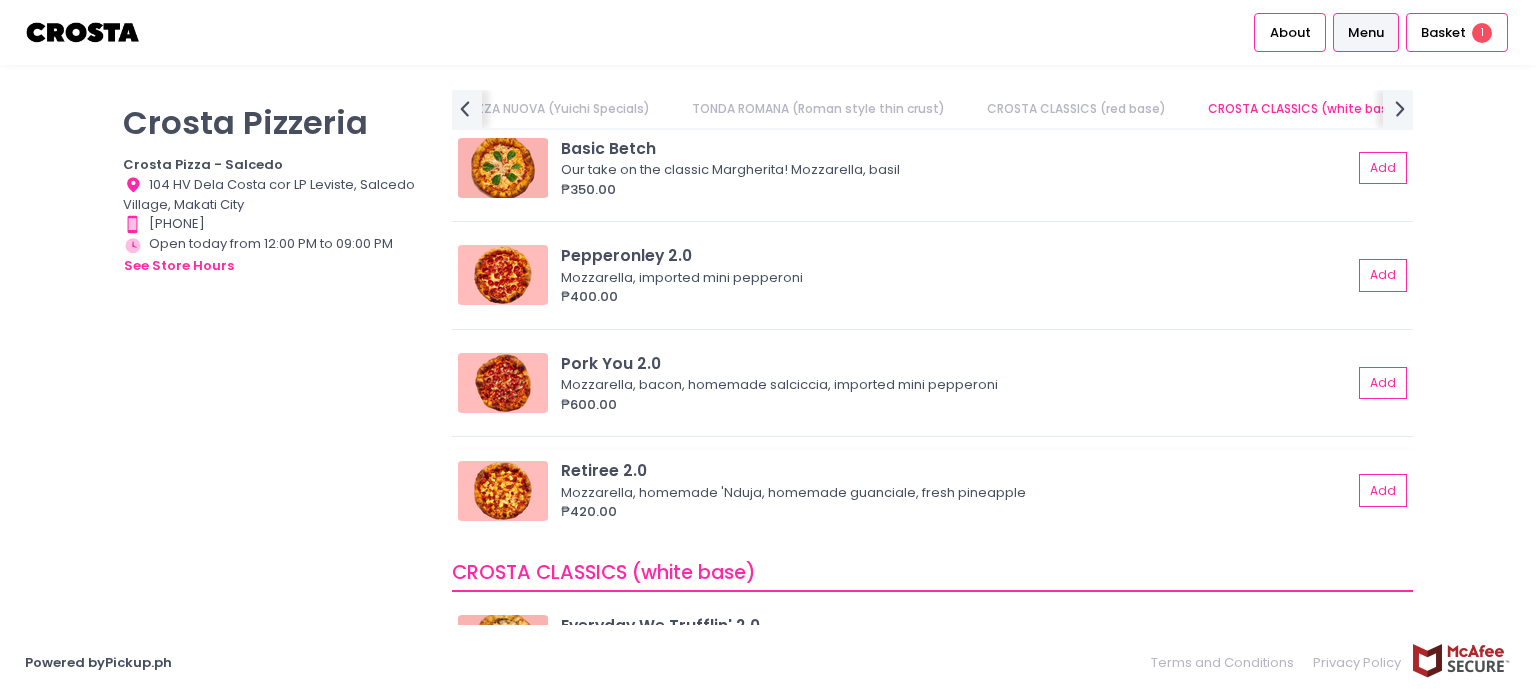 click on "Mozzarella, homemade 'Nduja, homemade guanciale, fresh pineapple" at bounding box center [953, 493] 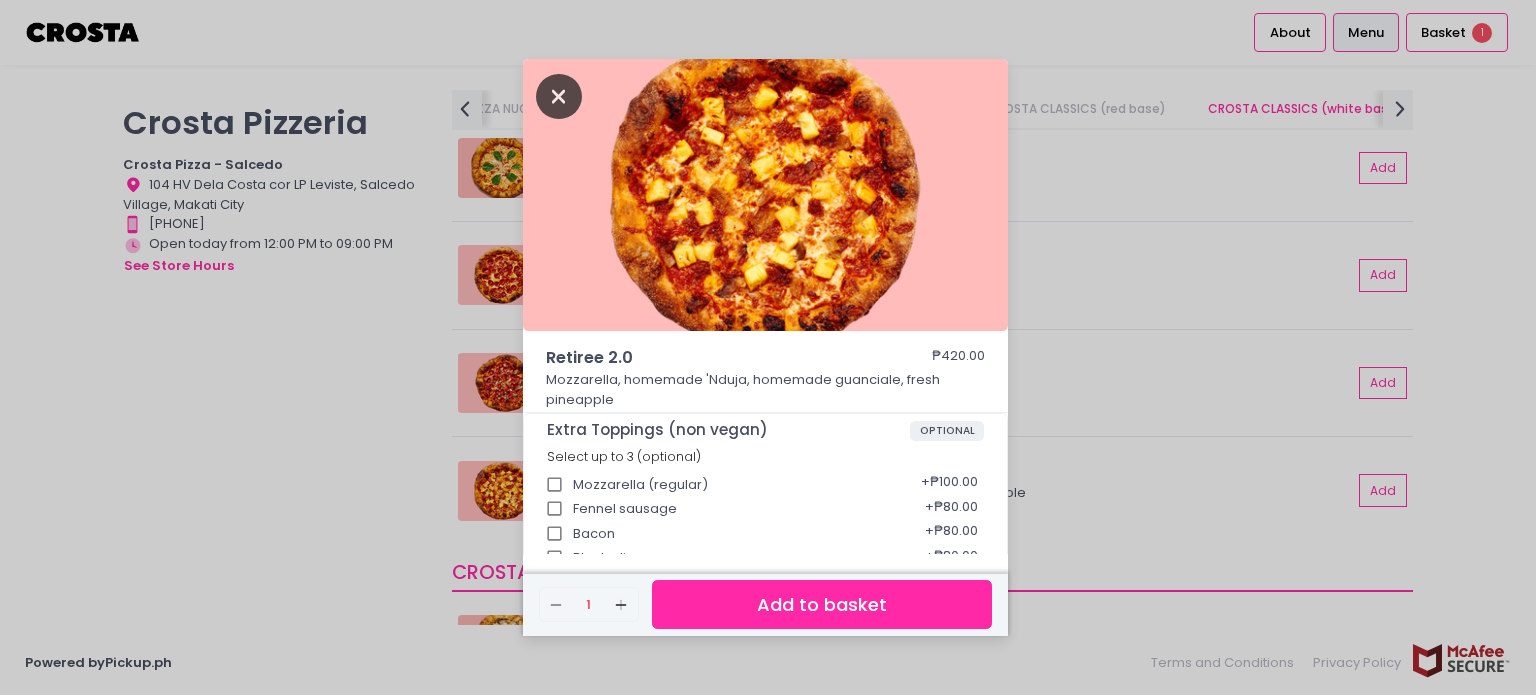 click at bounding box center (559, 96) 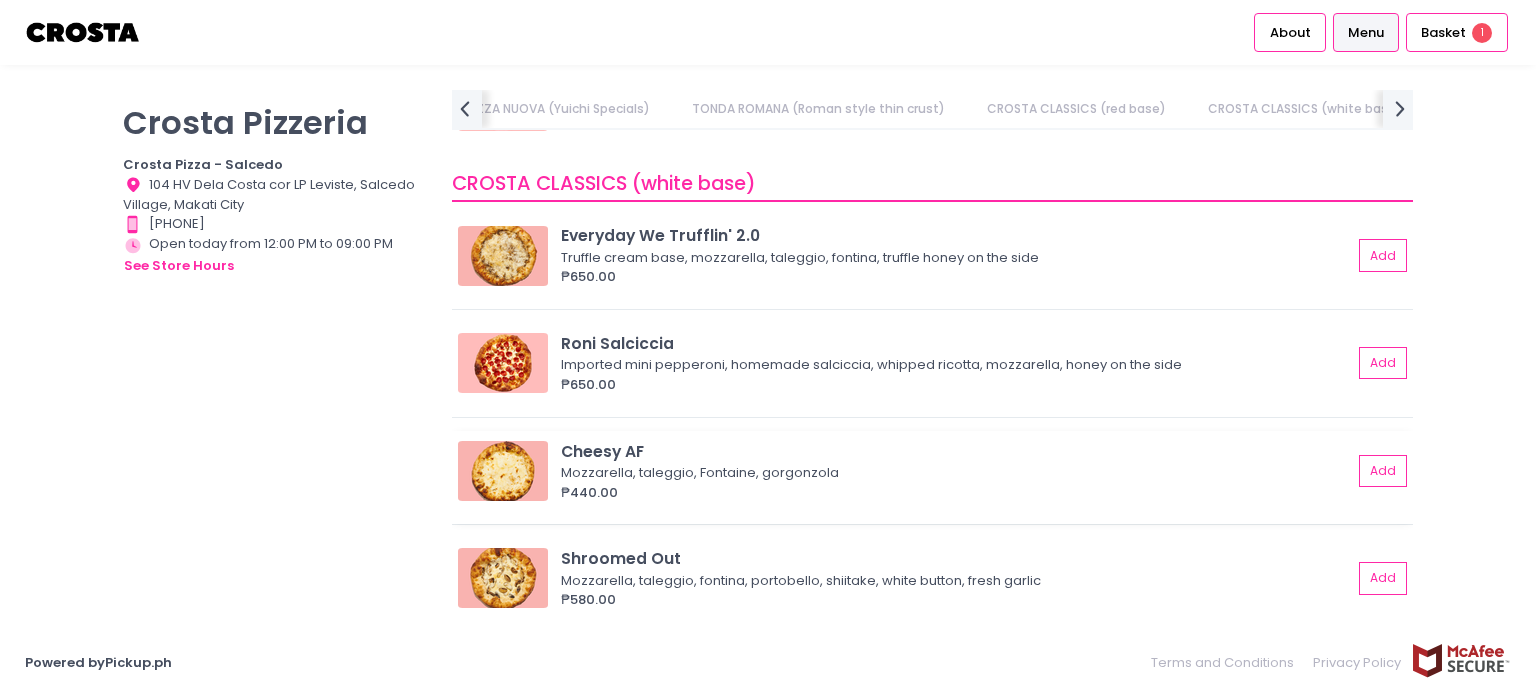 scroll, scrollTop: 1300, scrollLeft: 0, axis: vertical 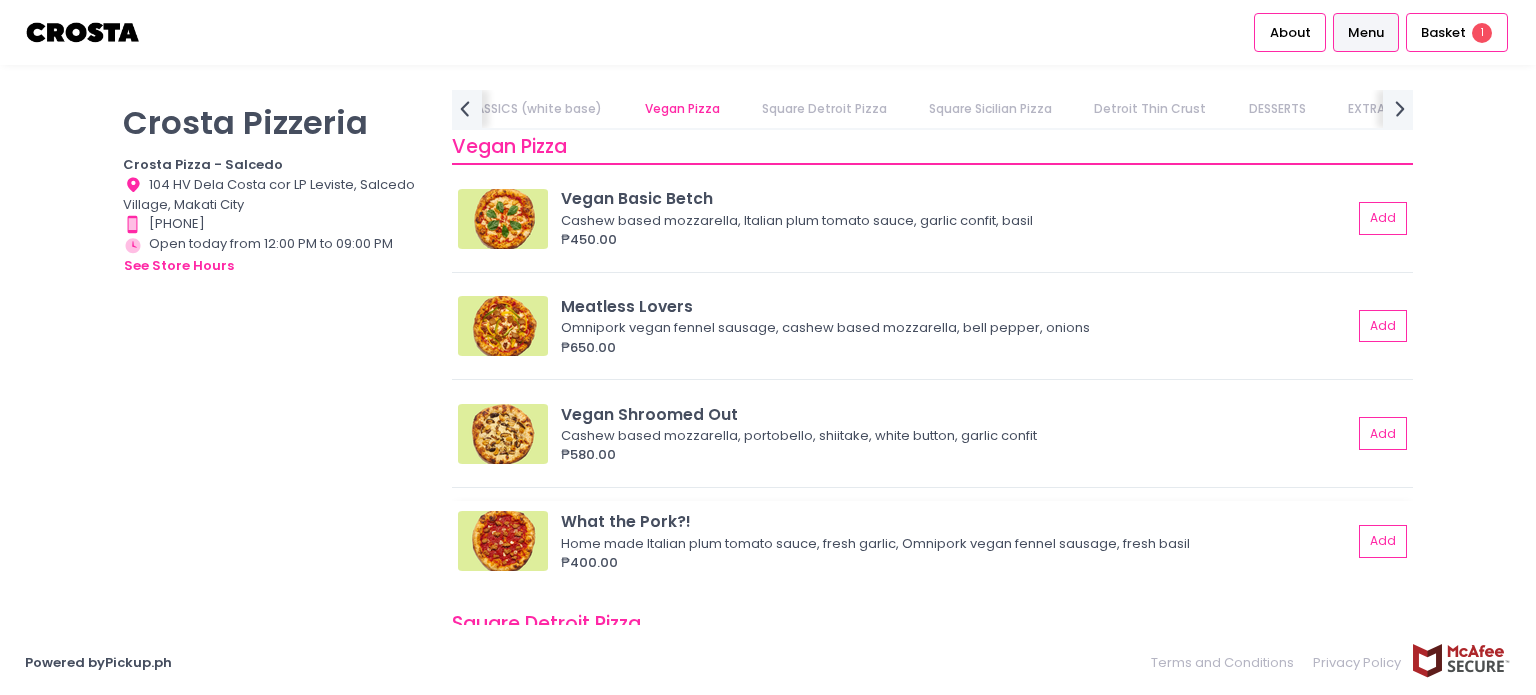 click on "What the Pork?!" at bounding box center (956, 521) 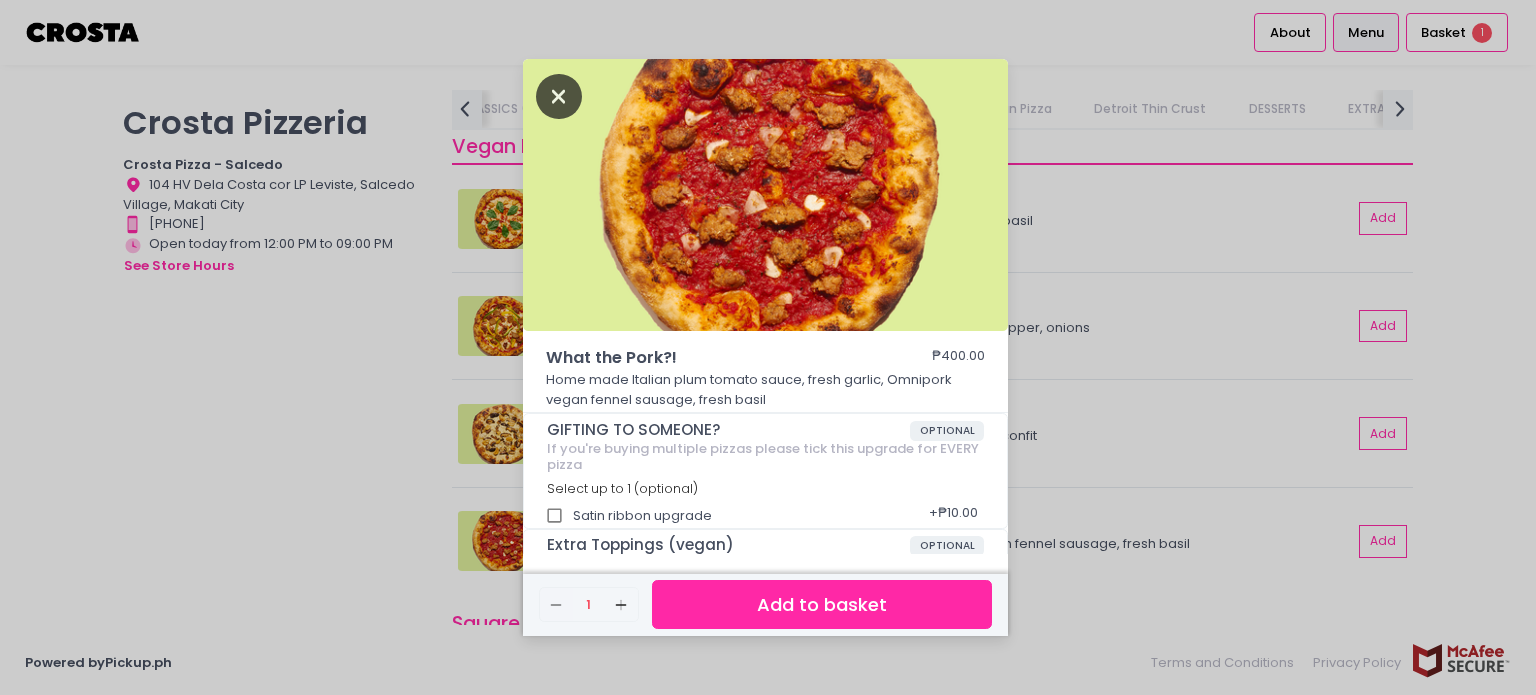 click at bounding box center (559, 96) 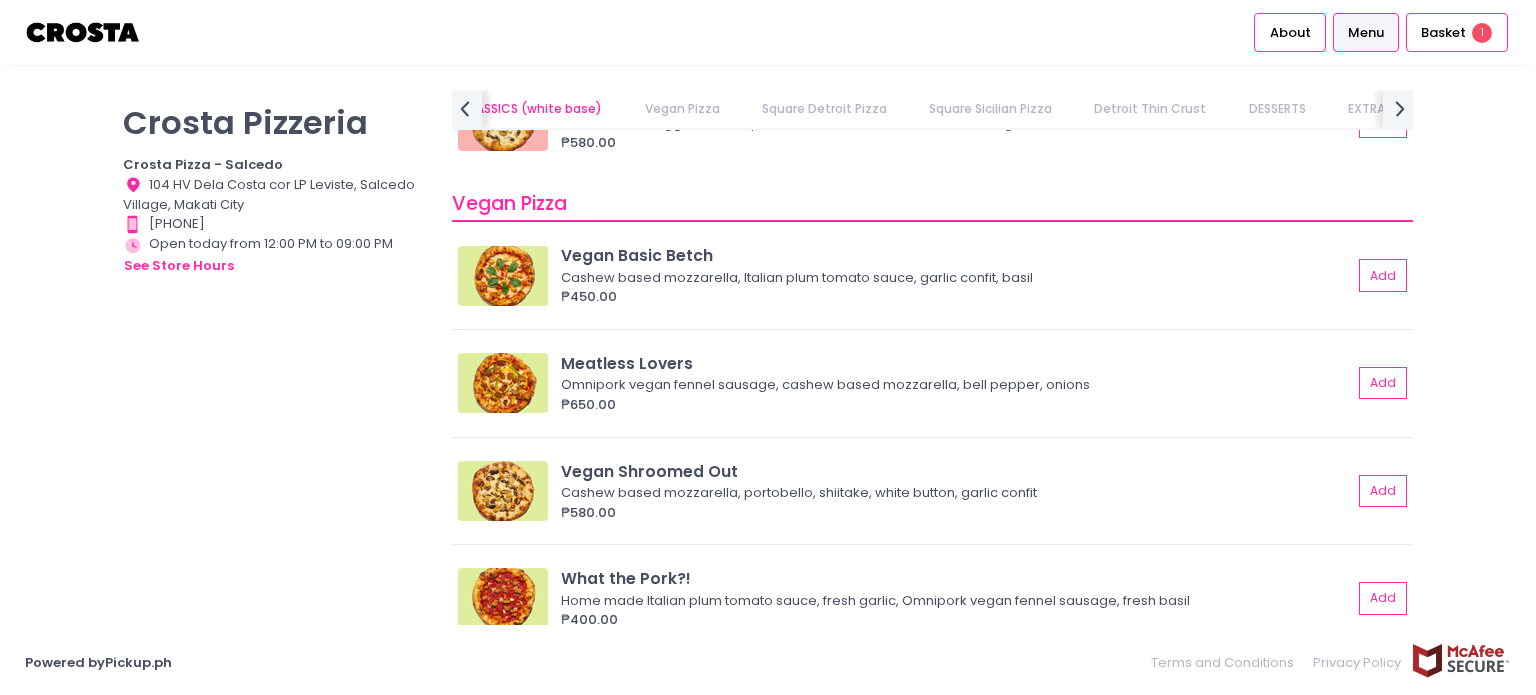 scroll, scrollTop: 1680, scrollLeft: 0, axis: vertical 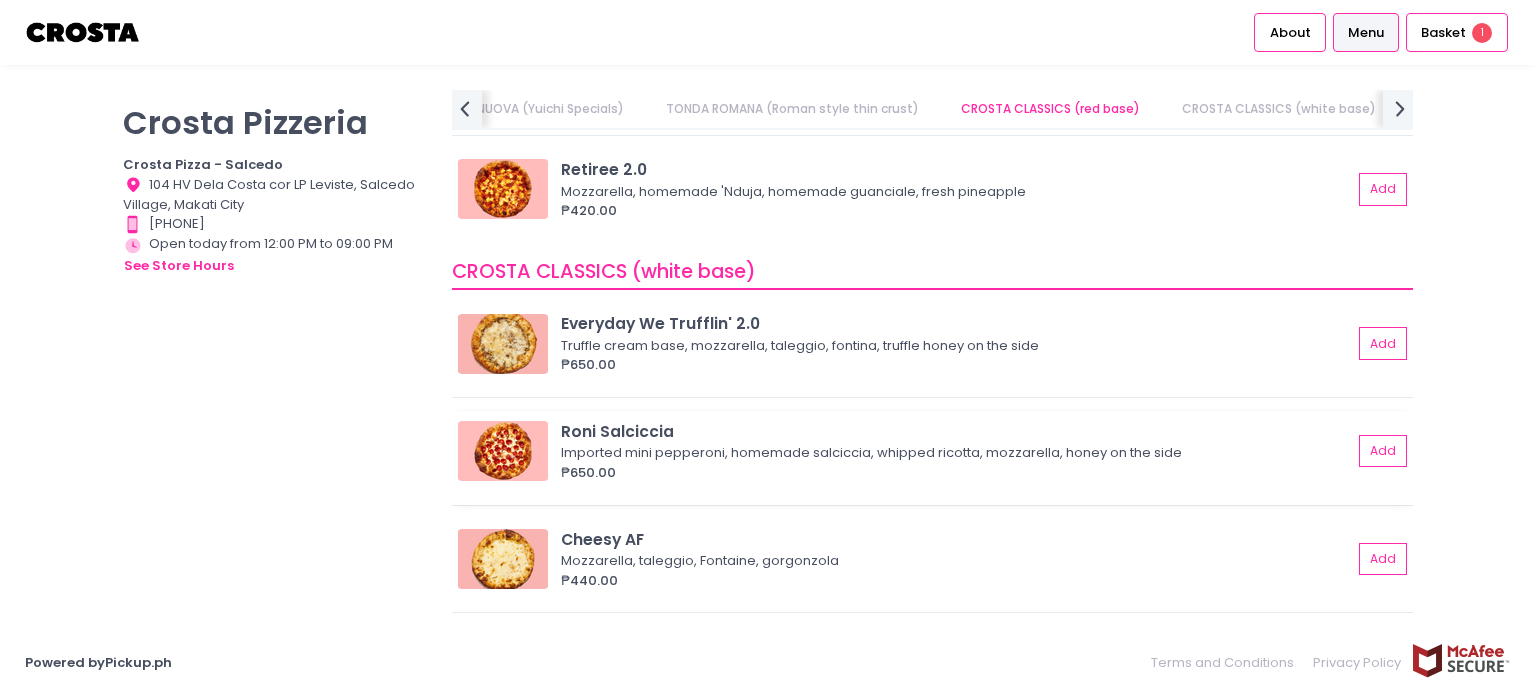 click on "Roni Salciccia" at bounding box center [956, 431] 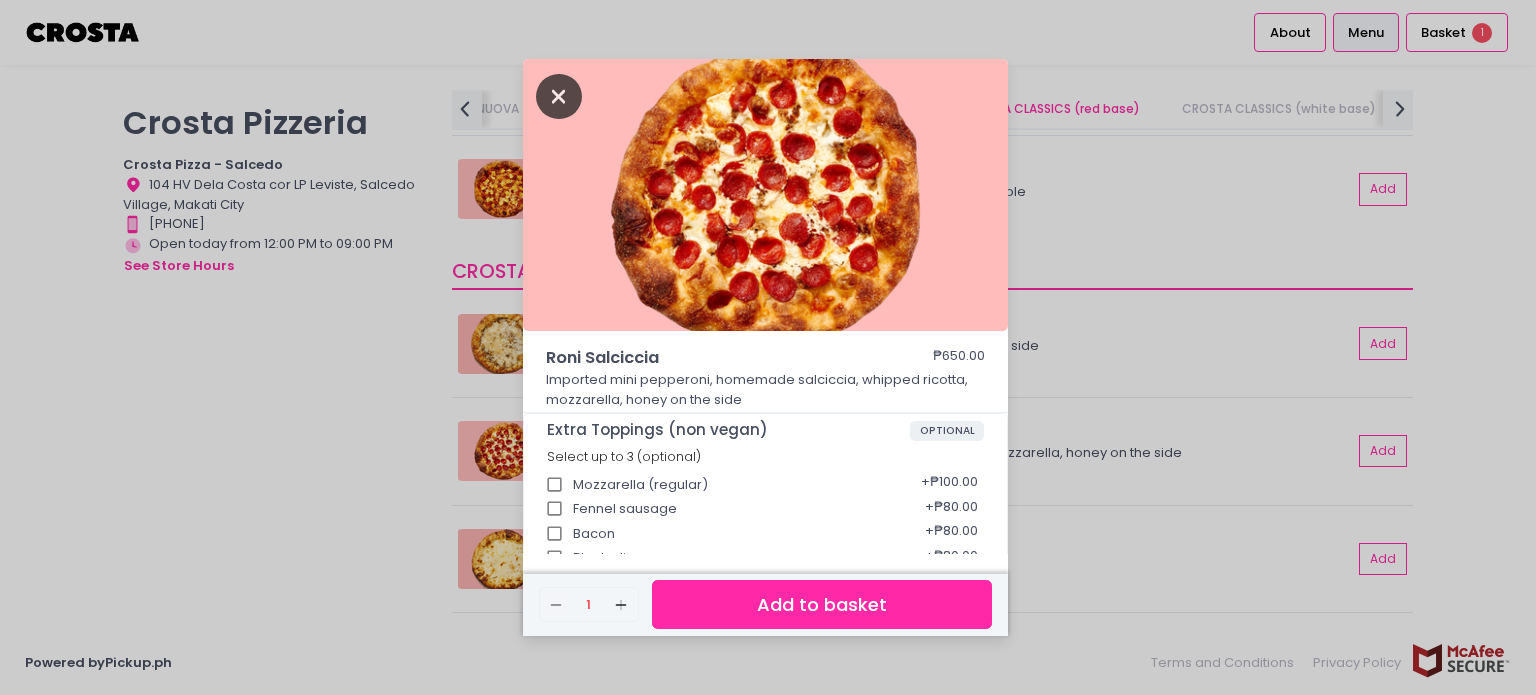 click at bounding box center (559, 96) 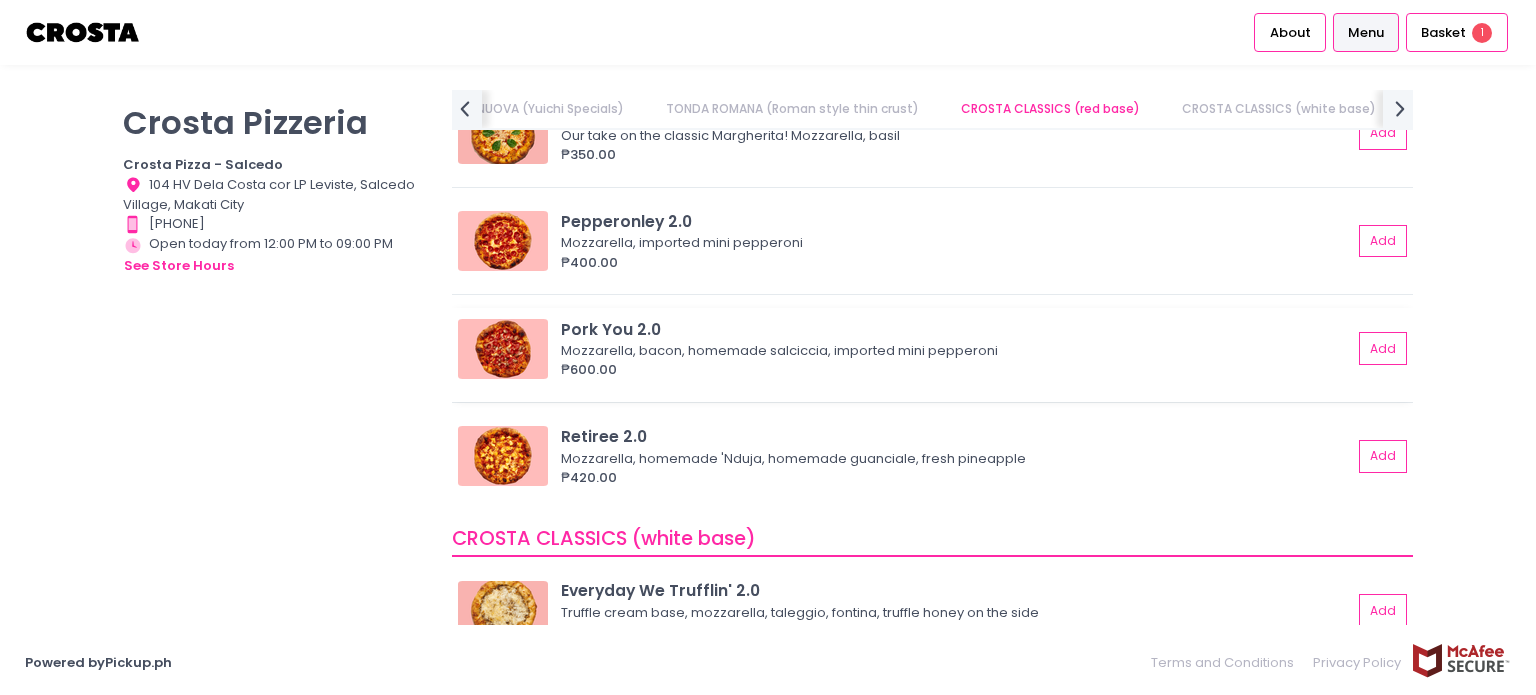 scroll, scrollTop: 900, scrollLeft: 0, axis: vertical 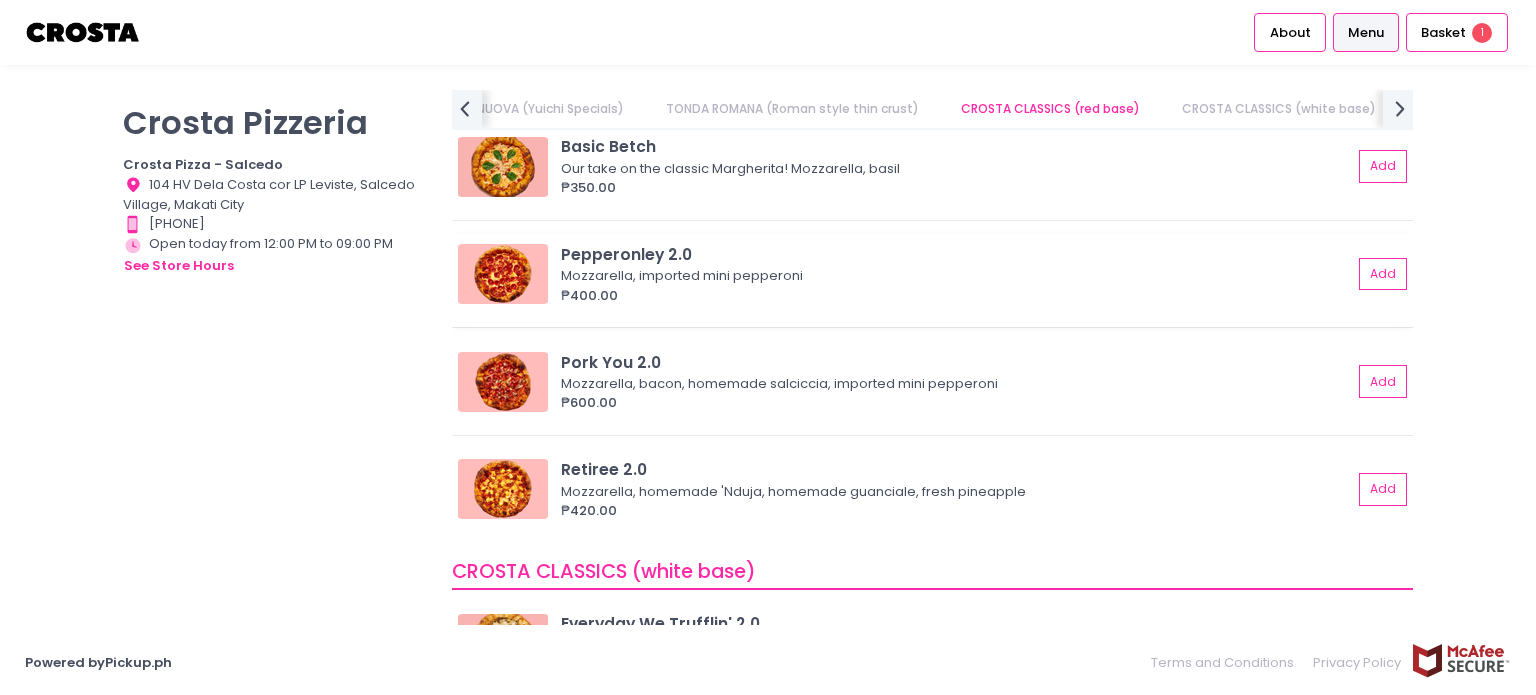 click on "Pepperonley 2.0" at bounding box center (956, 254) 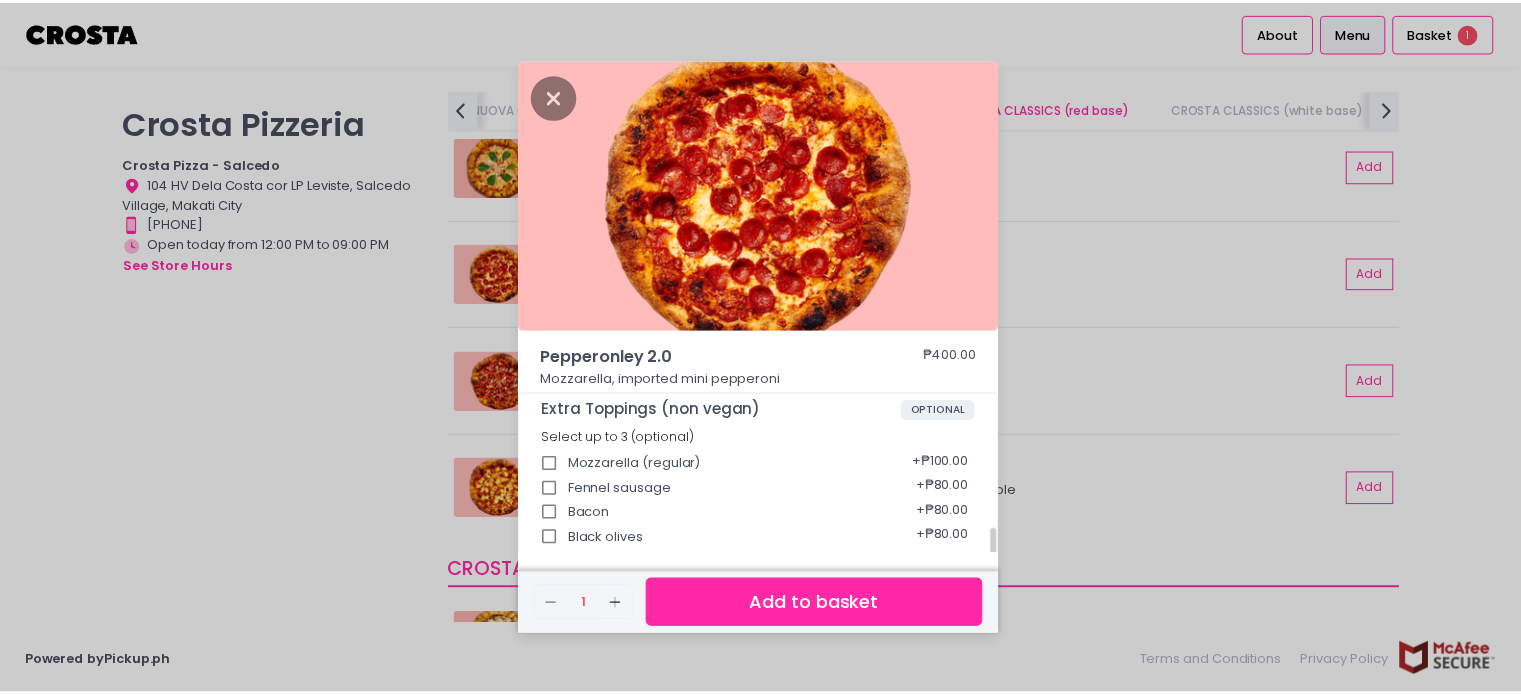 scroll, scrollTop: 372, scrollLeft: 0, axis: vertical 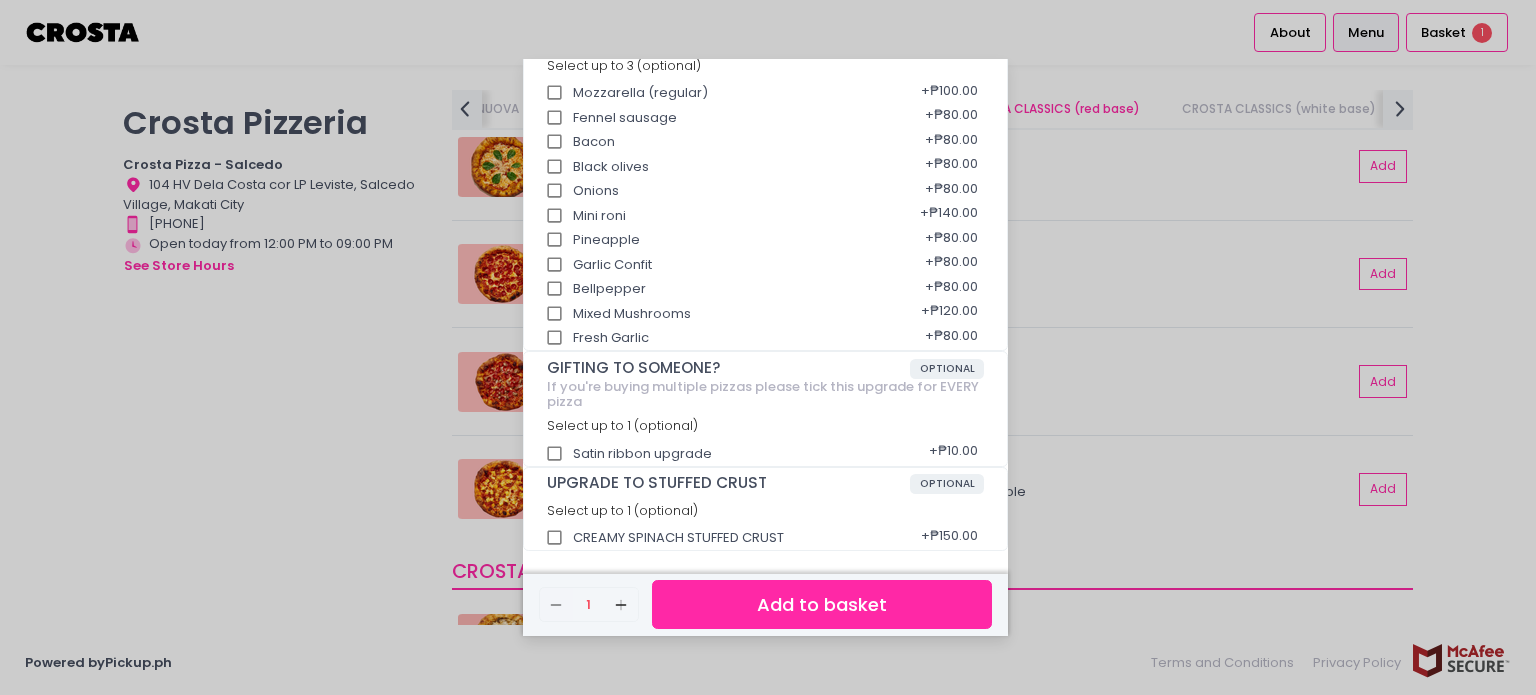 click on "Add to basket" at bounding box center [822, 604] 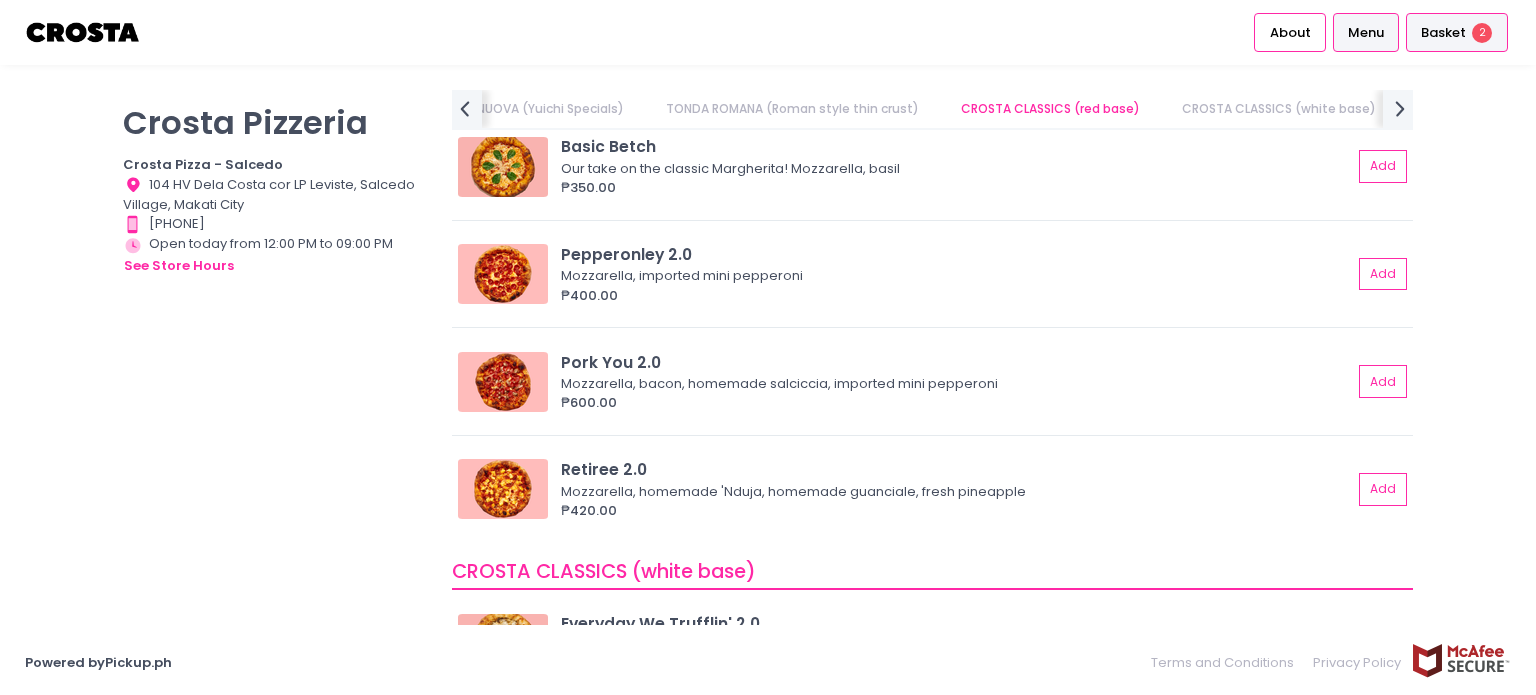 click on "Basket" at bounding box center (1443, 33) 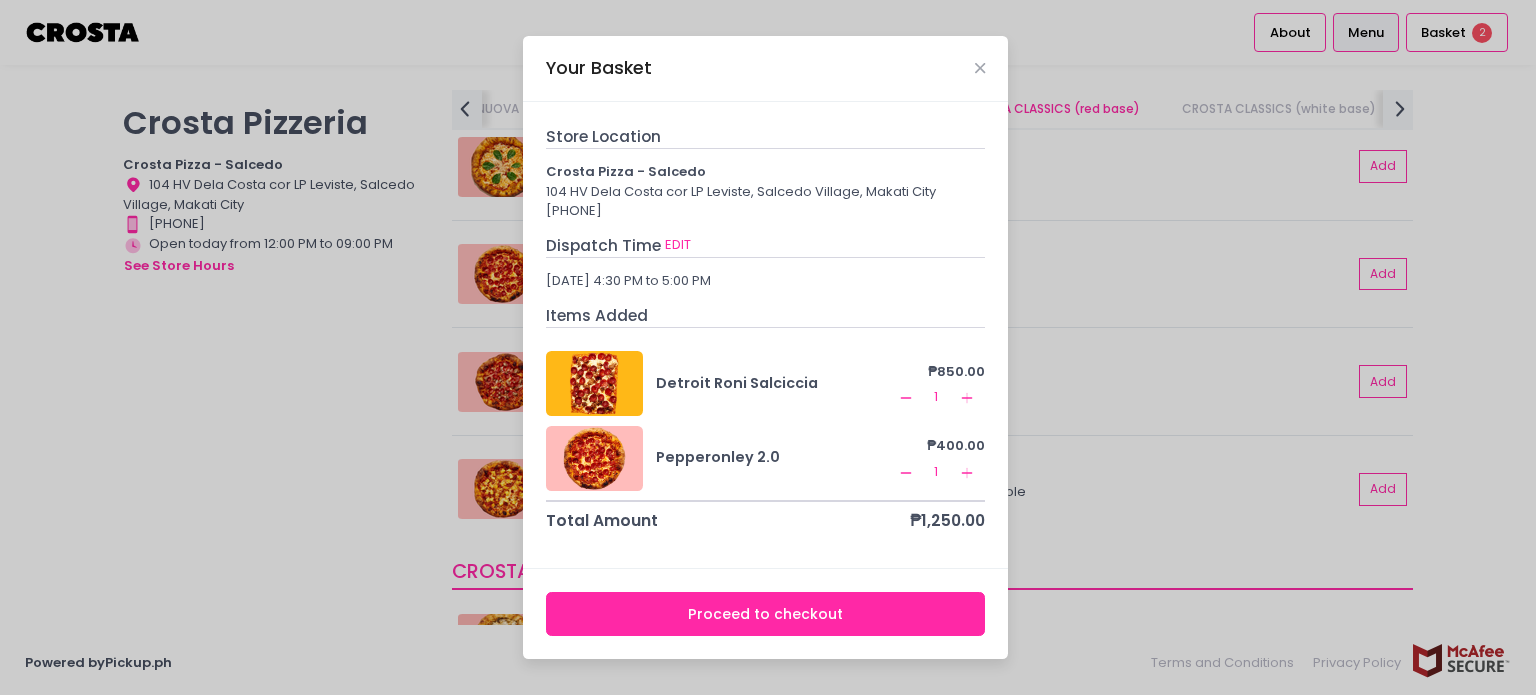 click on "Remove Created with Sketch." 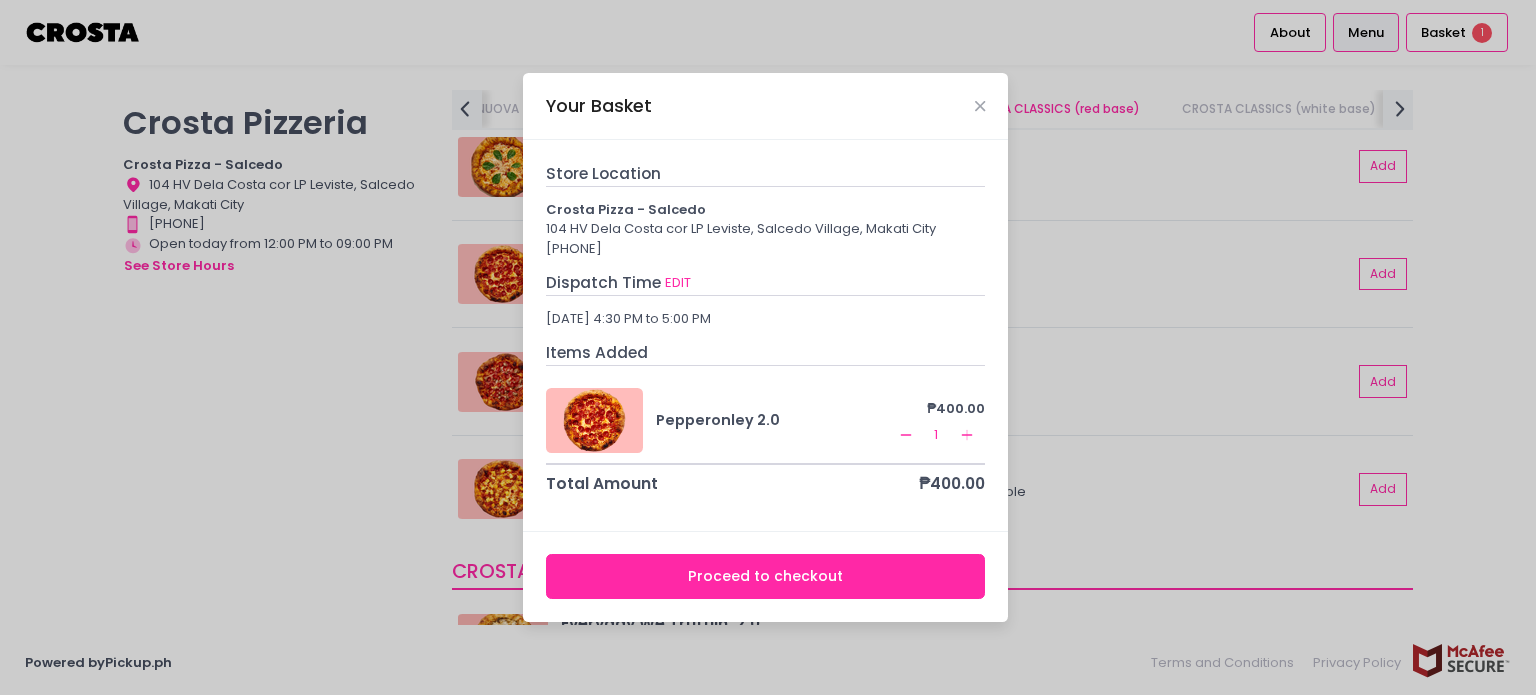 click on "Proceed to checkout" at bounding box center [766, 576] 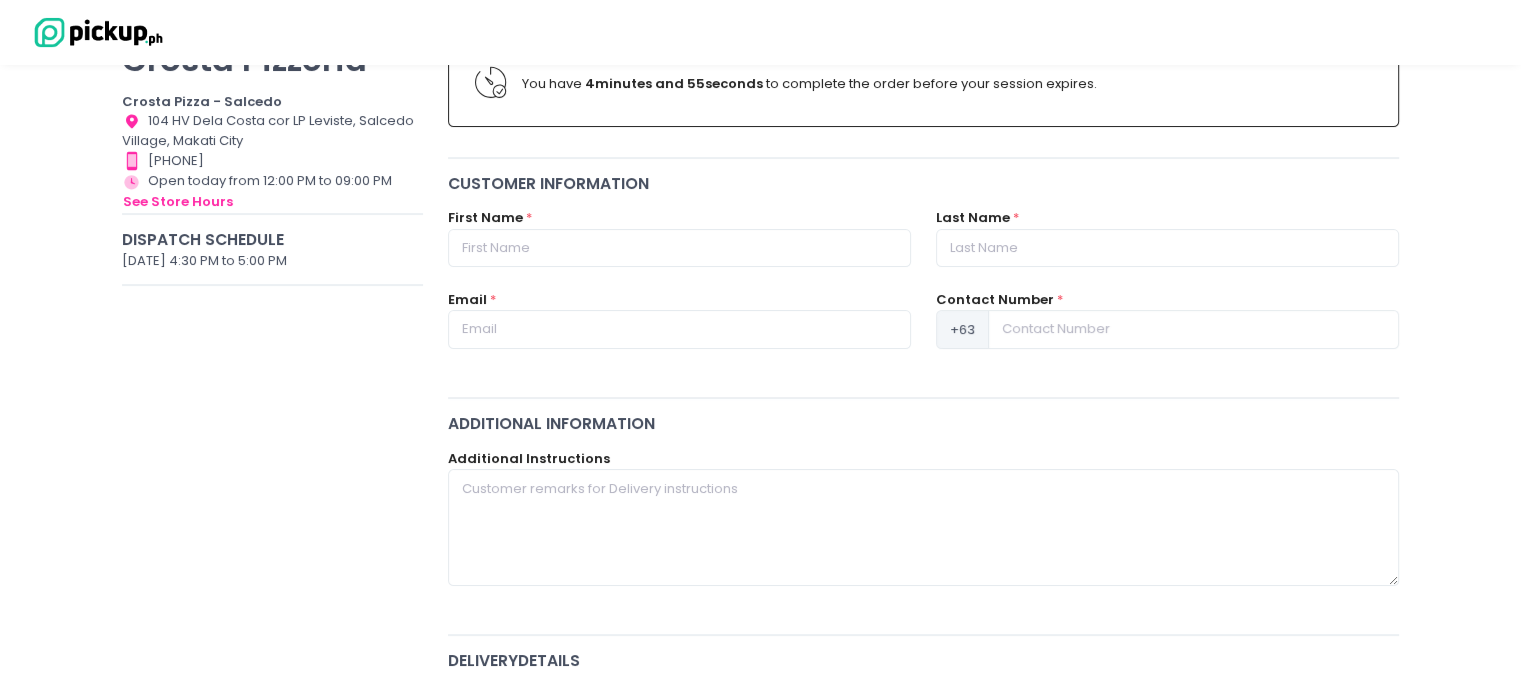 scroll, scrollTop: 200, scrollLeft: 0, axis: vertical 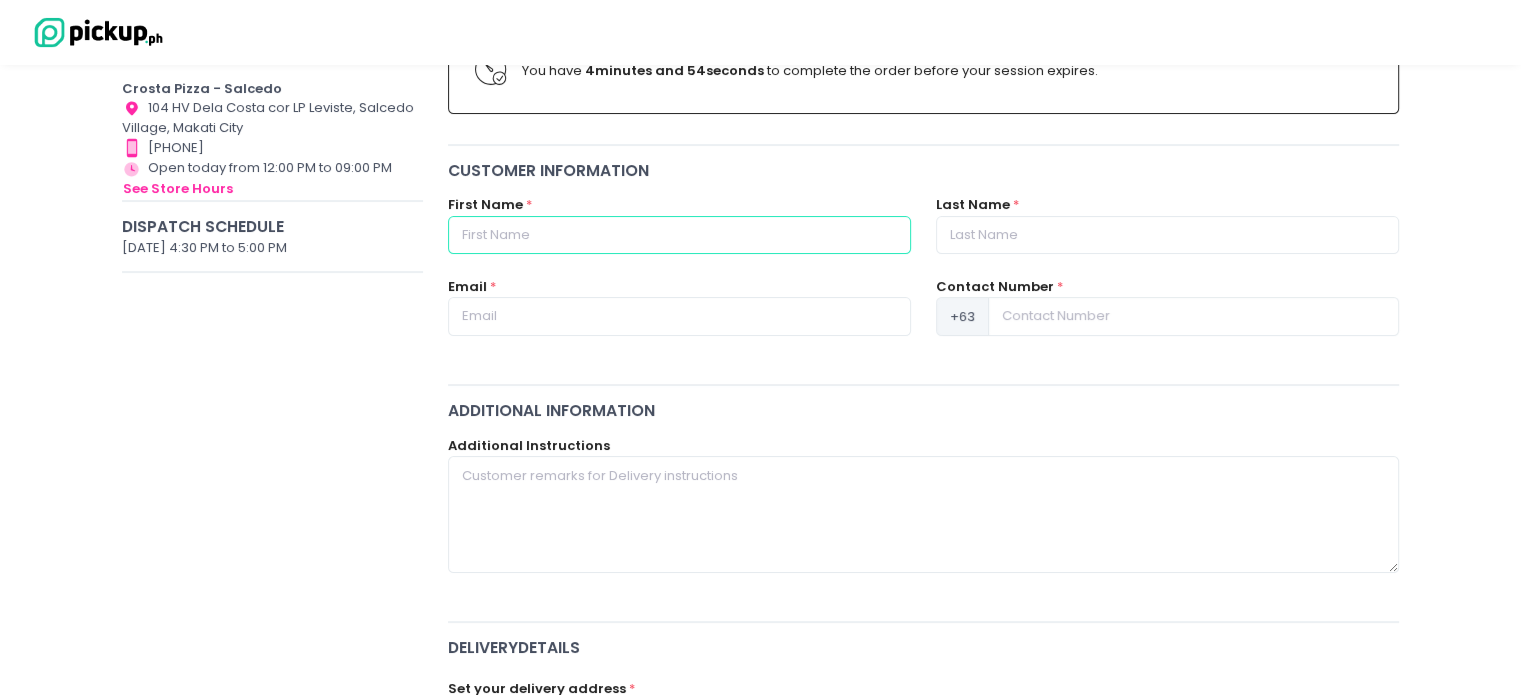click at bounding box center [679, 235] 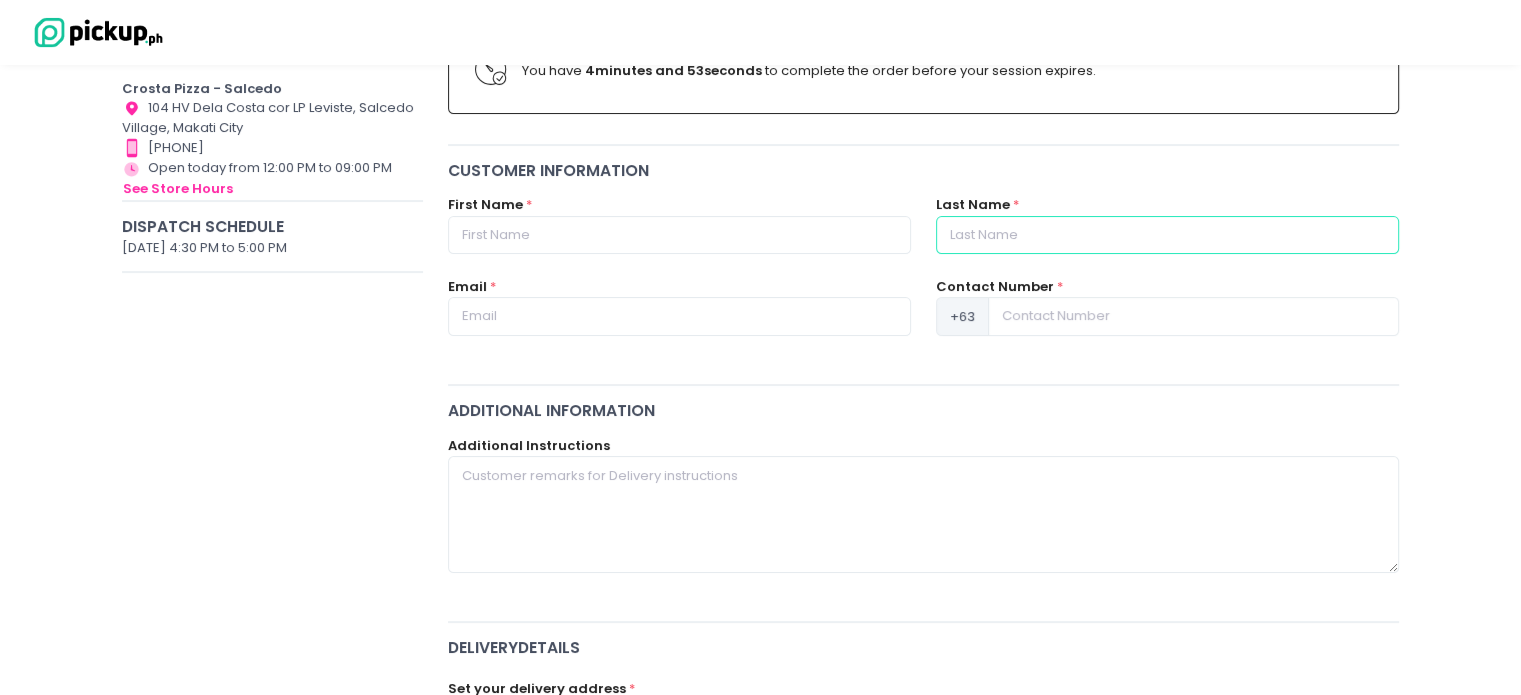 click at bounding box center (1167, 235) 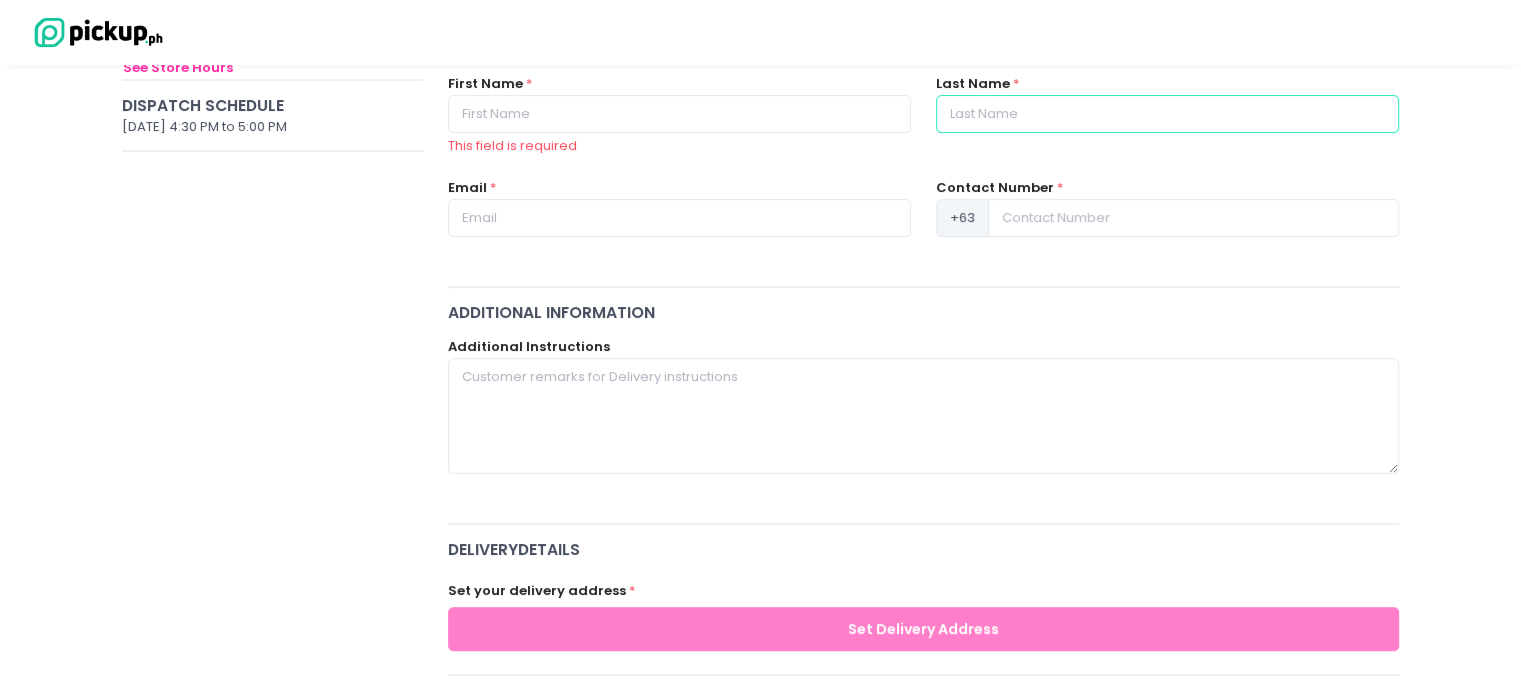 scroll, scrollTop: 800, scrollLeft: 0, axis: vertical 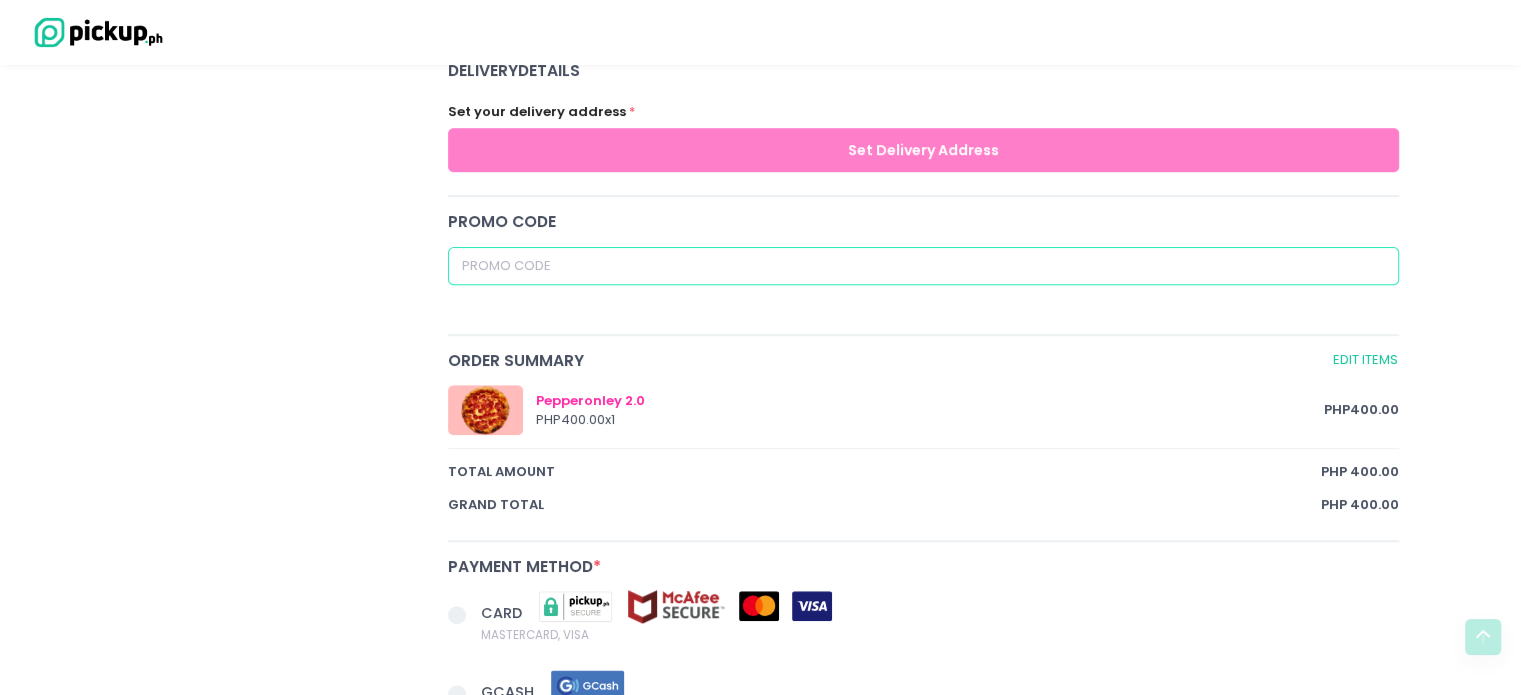 click at bounding box center [924, 266] 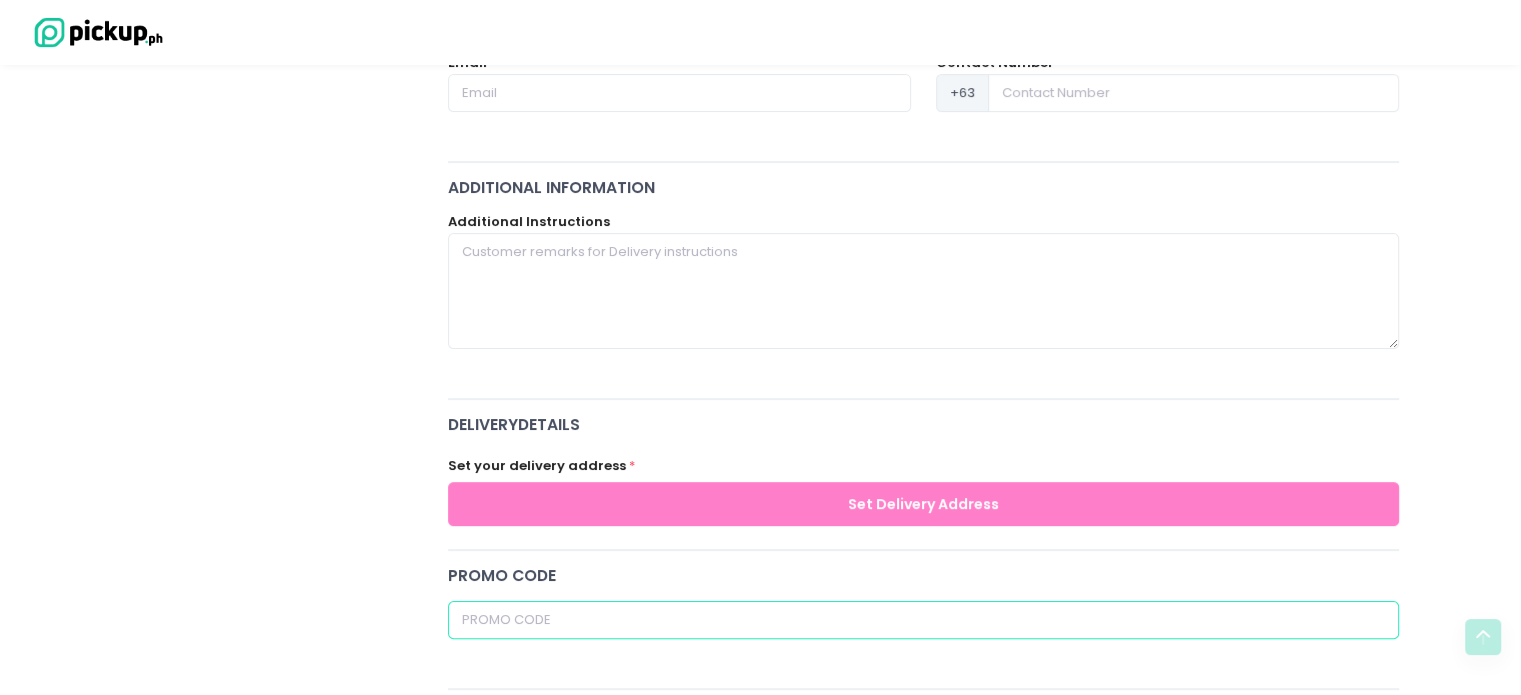 scroll, scrollTop: 0, scrollLeft: 0, axis: both 